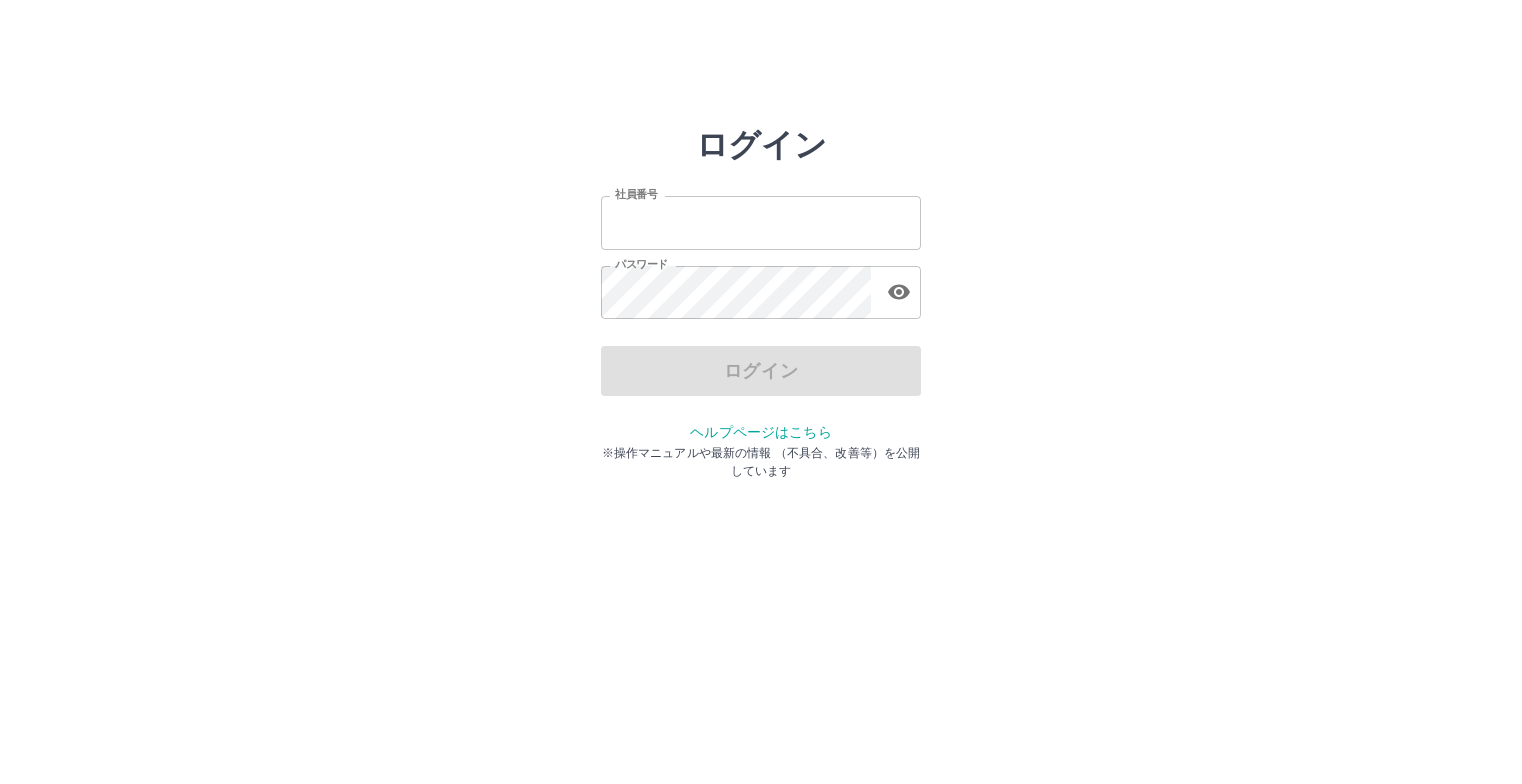 scroll, scrollTop: 0, scrollLeft: 0, axis: both 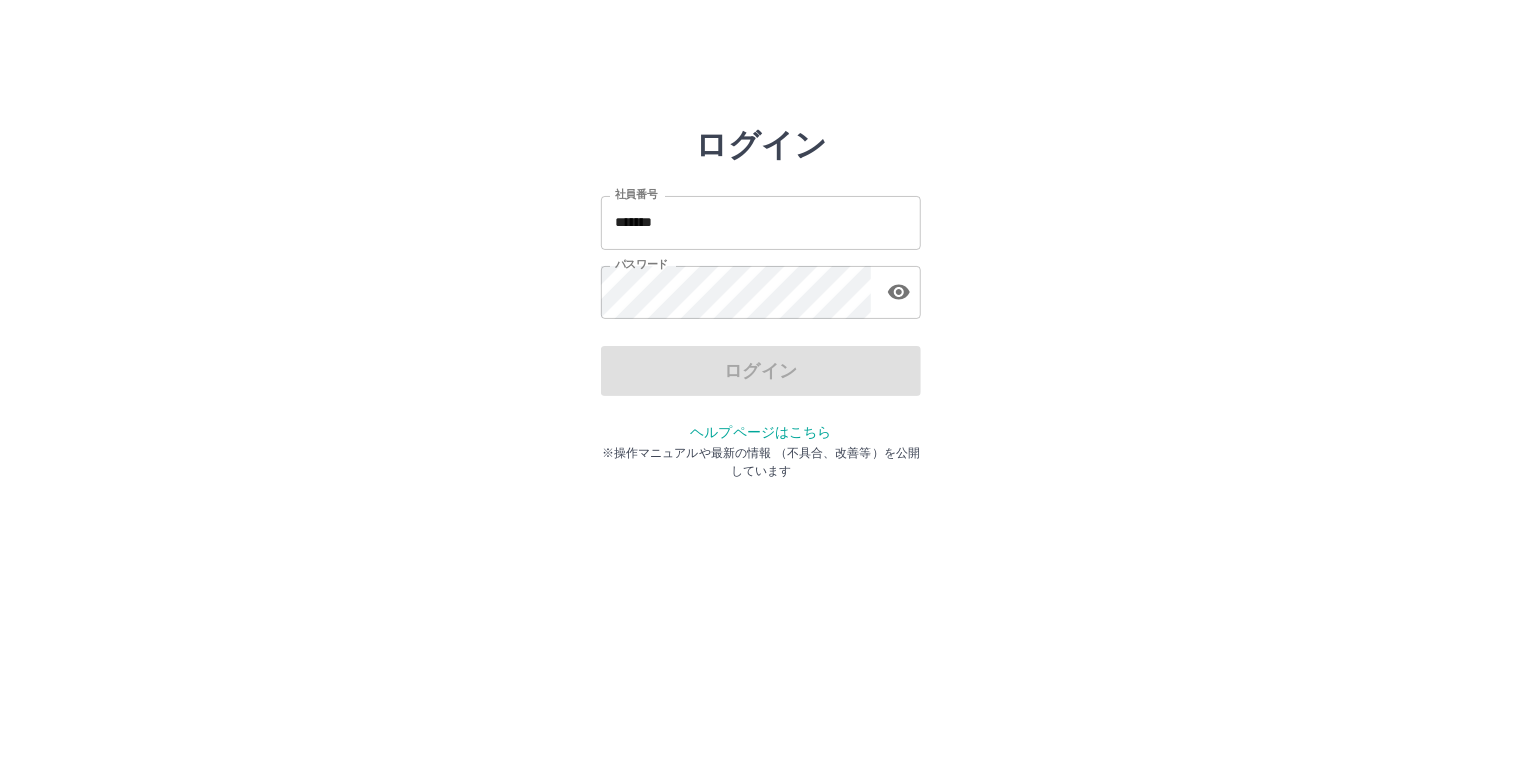 drag, startPoint x: 0, startPoint y: 0, endPoint x: 676, endPoint y: 219, distance: 710.5892 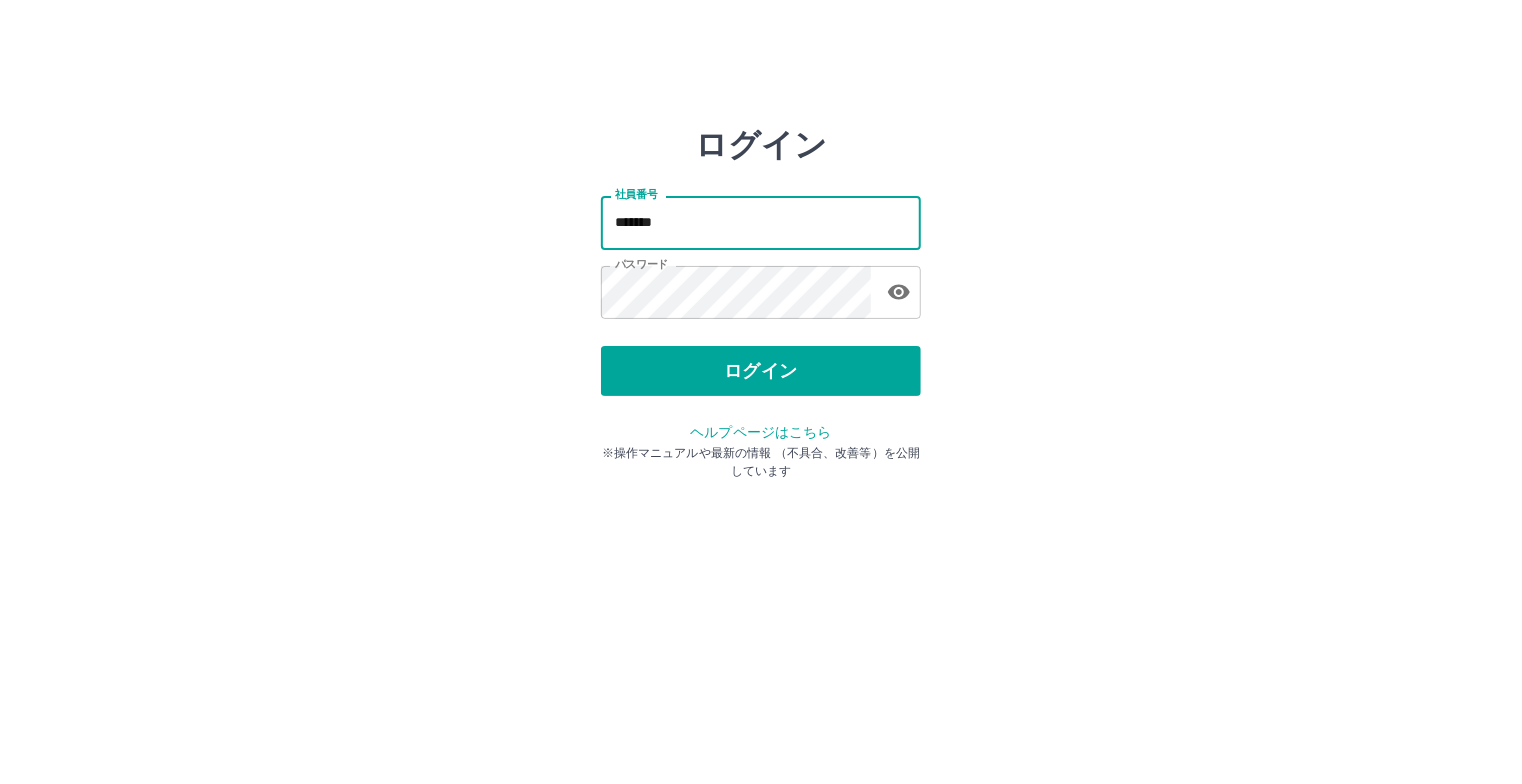 type on "*******" 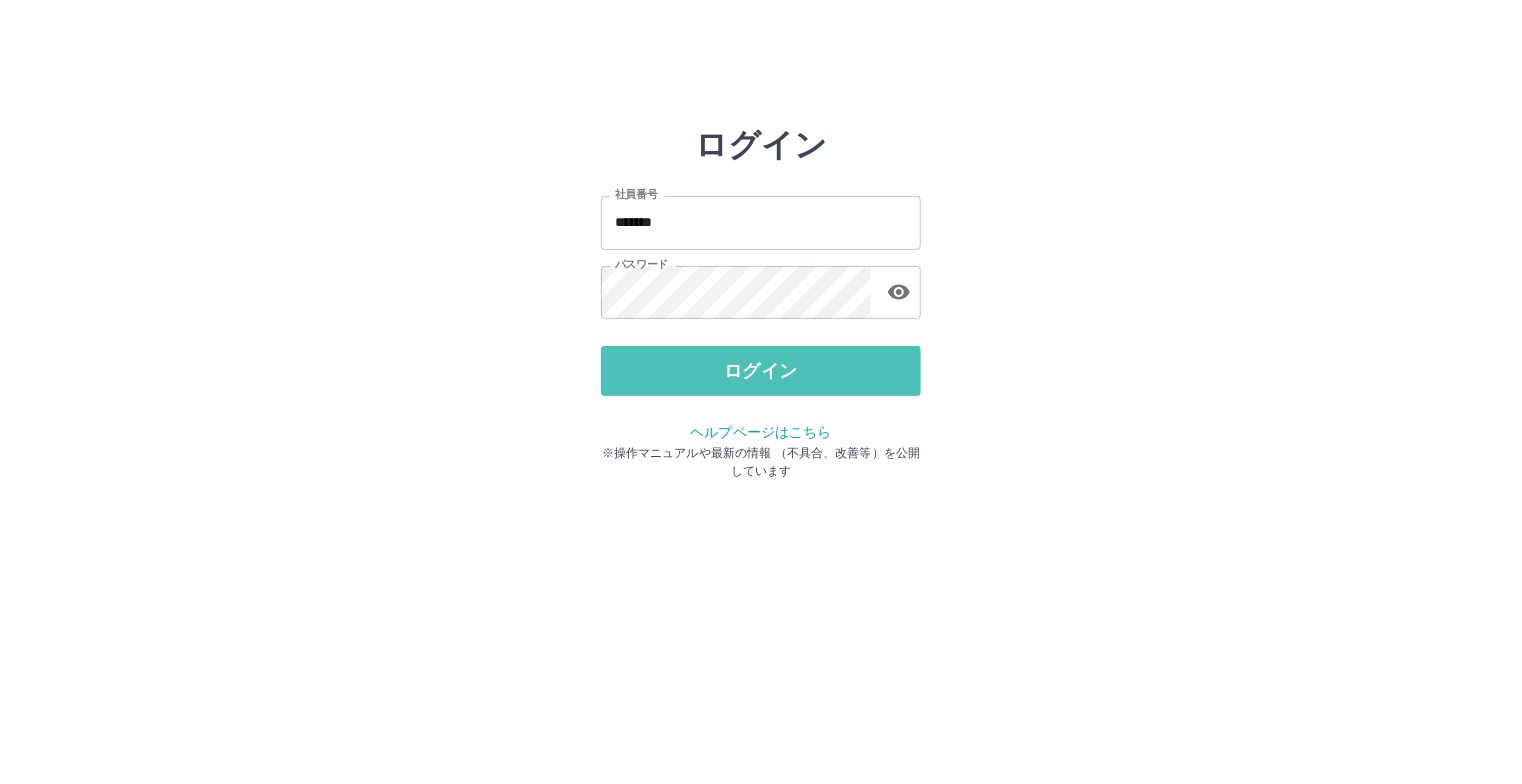 click on "ログイン" at bounding box center [761, 371] 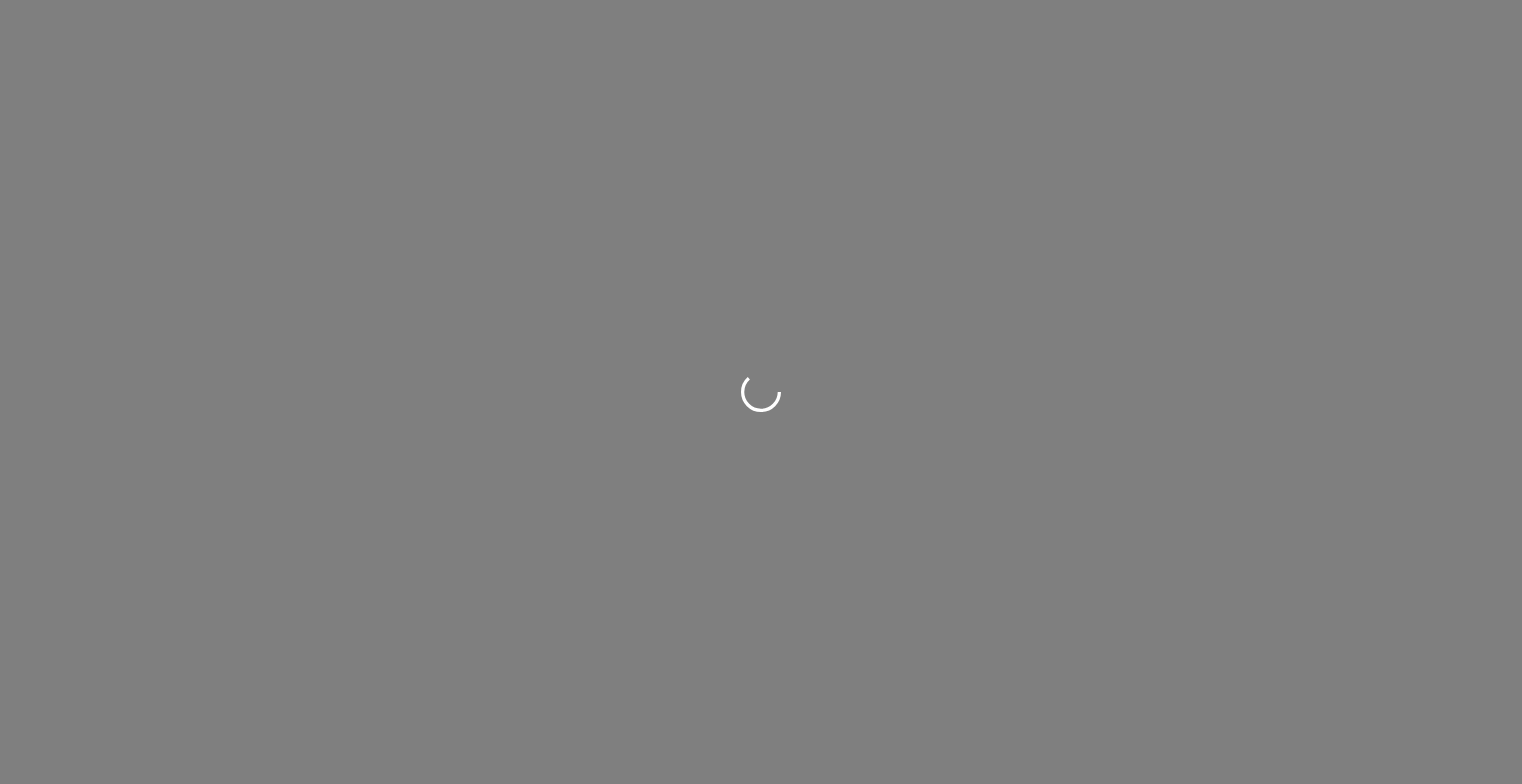 scroll, scrollTop: 0, scrollLeft: 0, axis: both 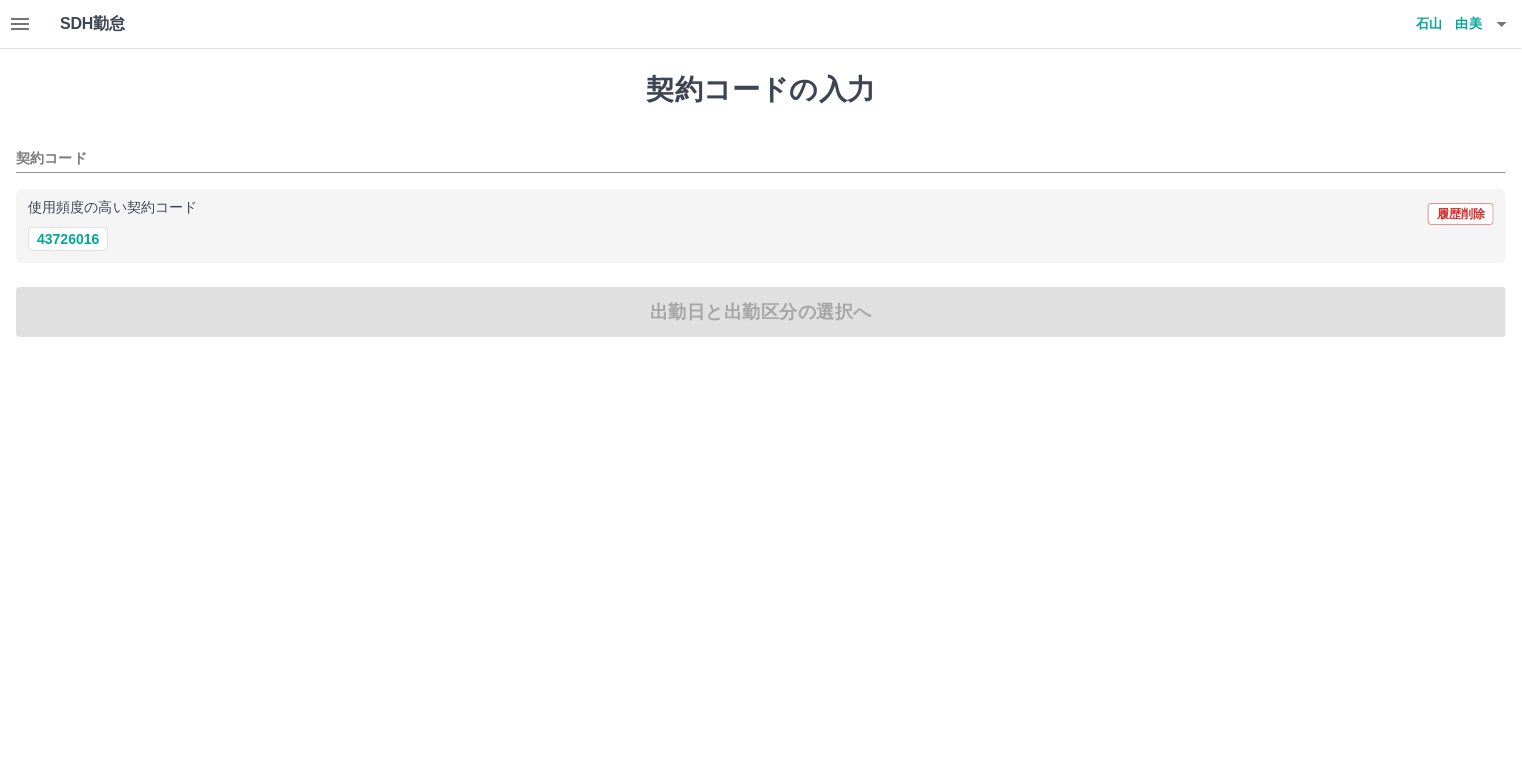 click 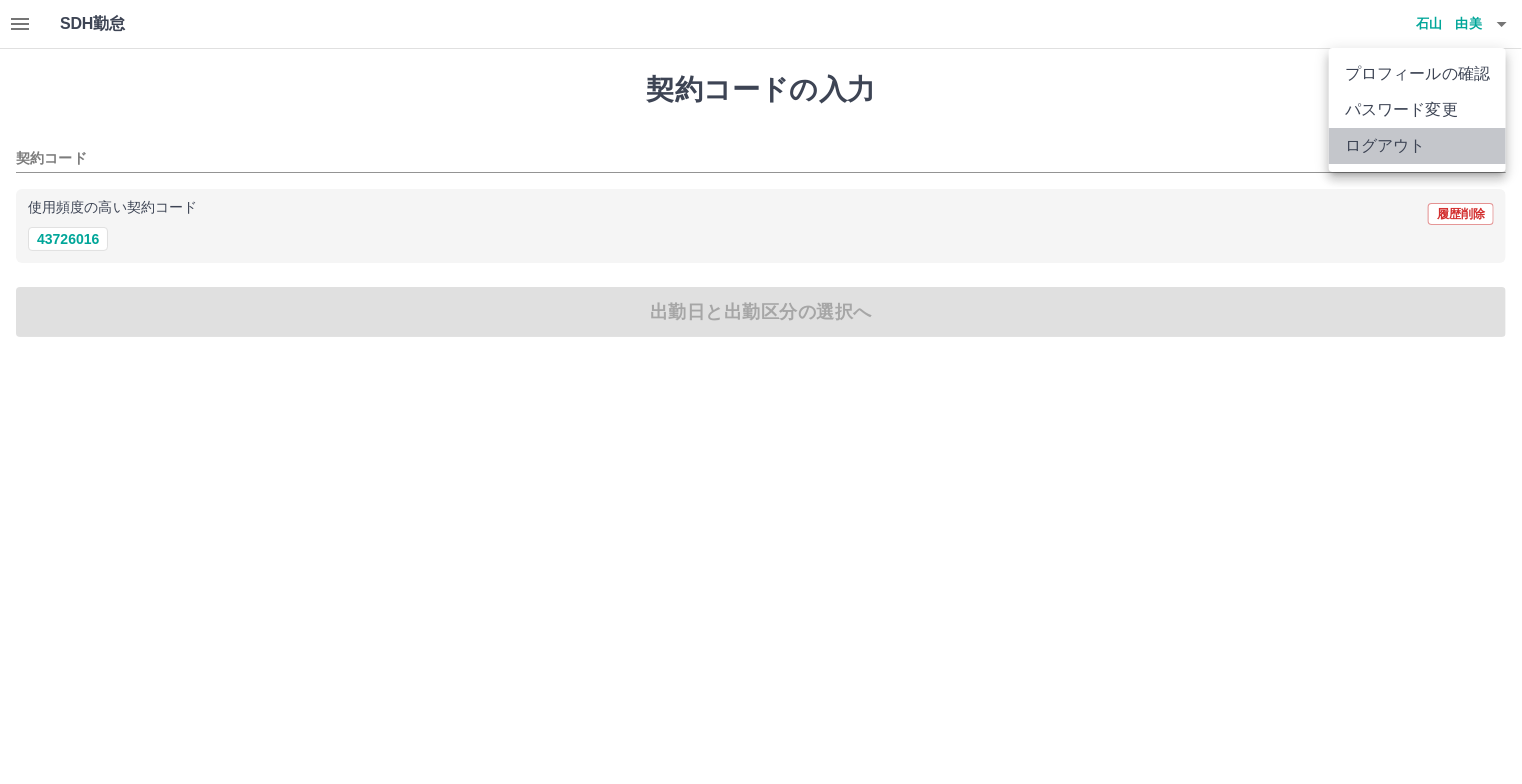 click on "ログアウト" at bounding box center (1417, 146) 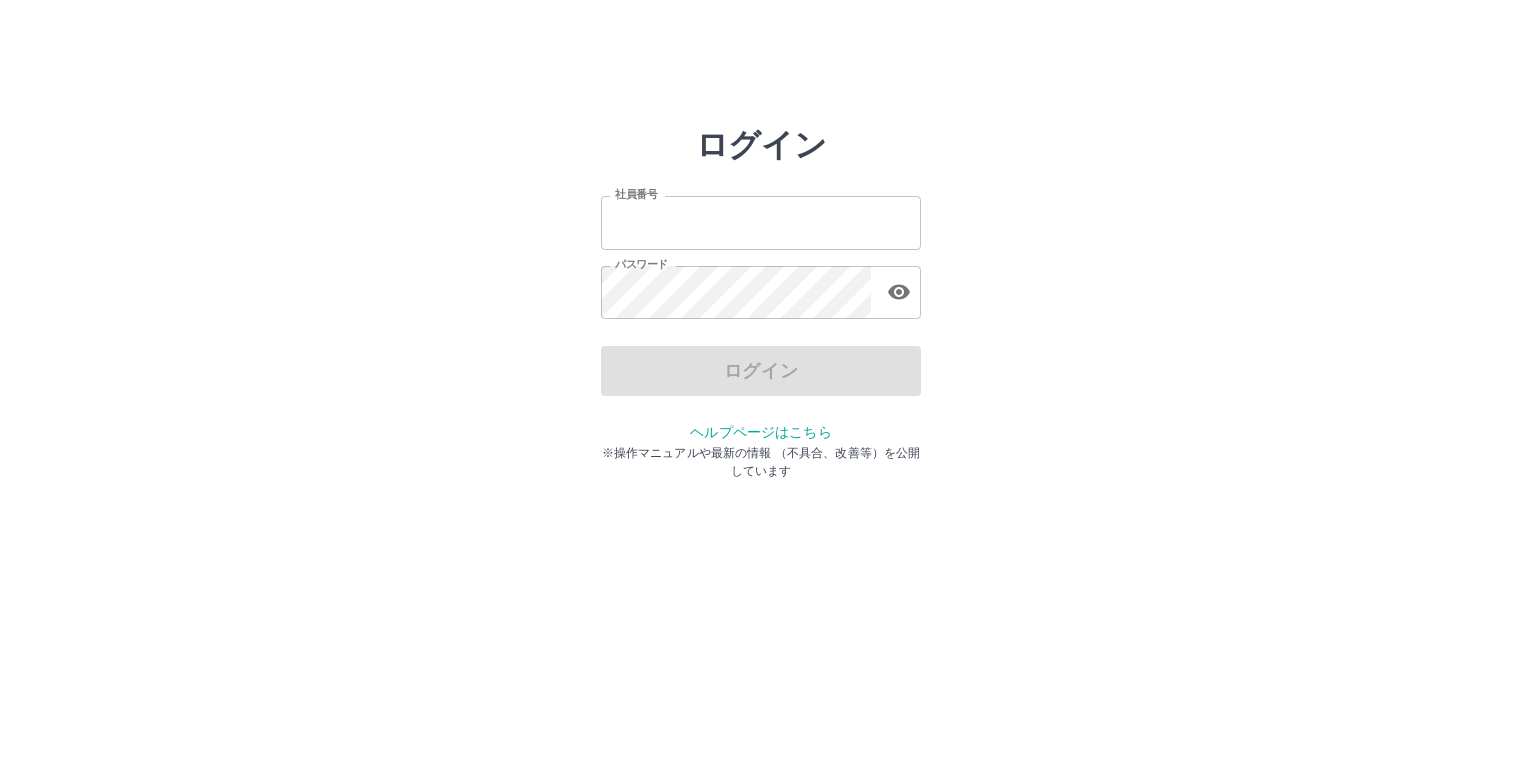 scroll, scrollTop: 0, scrollLeft: 0, axis: both 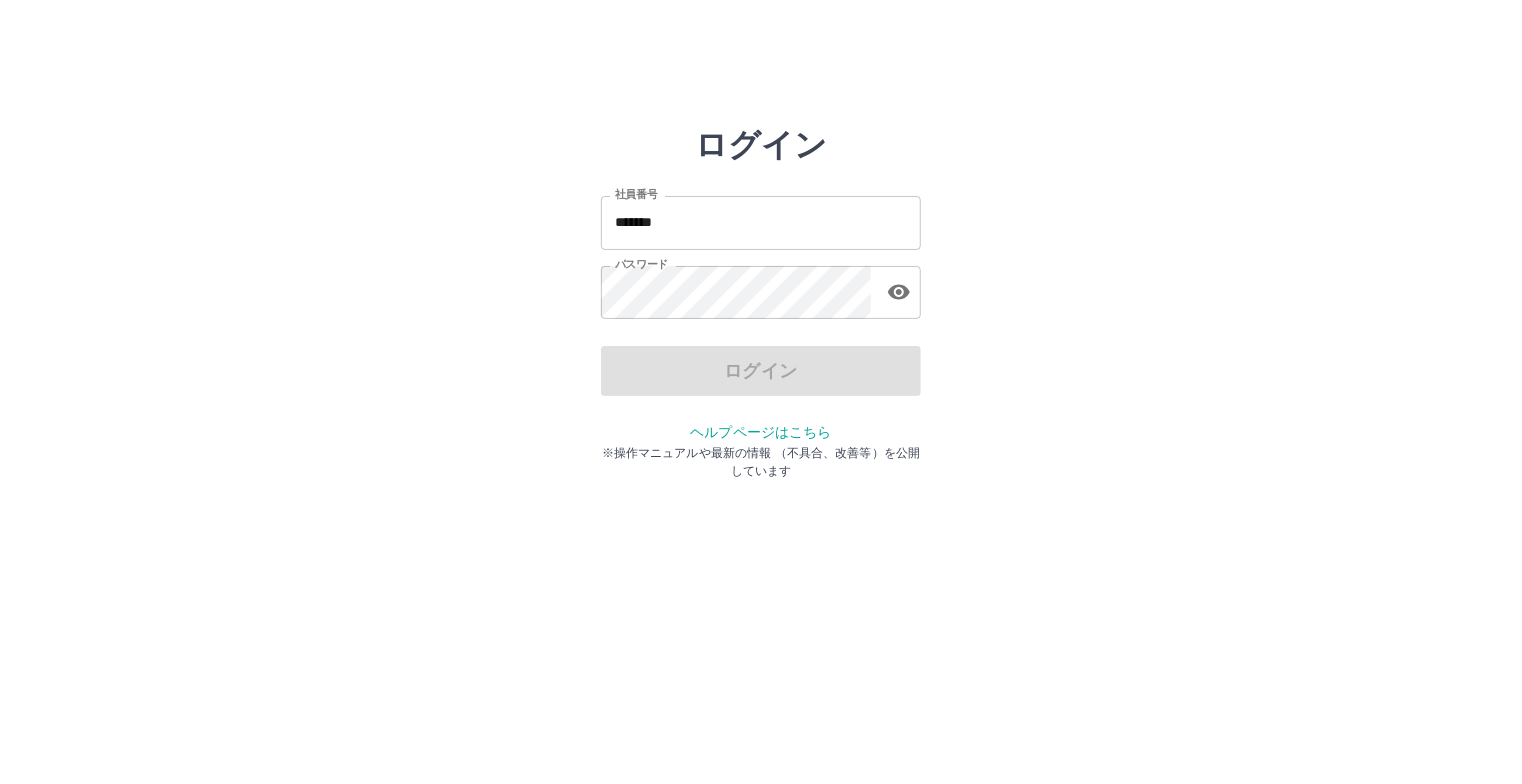 click on "*******" at bounding box center (761, 222) 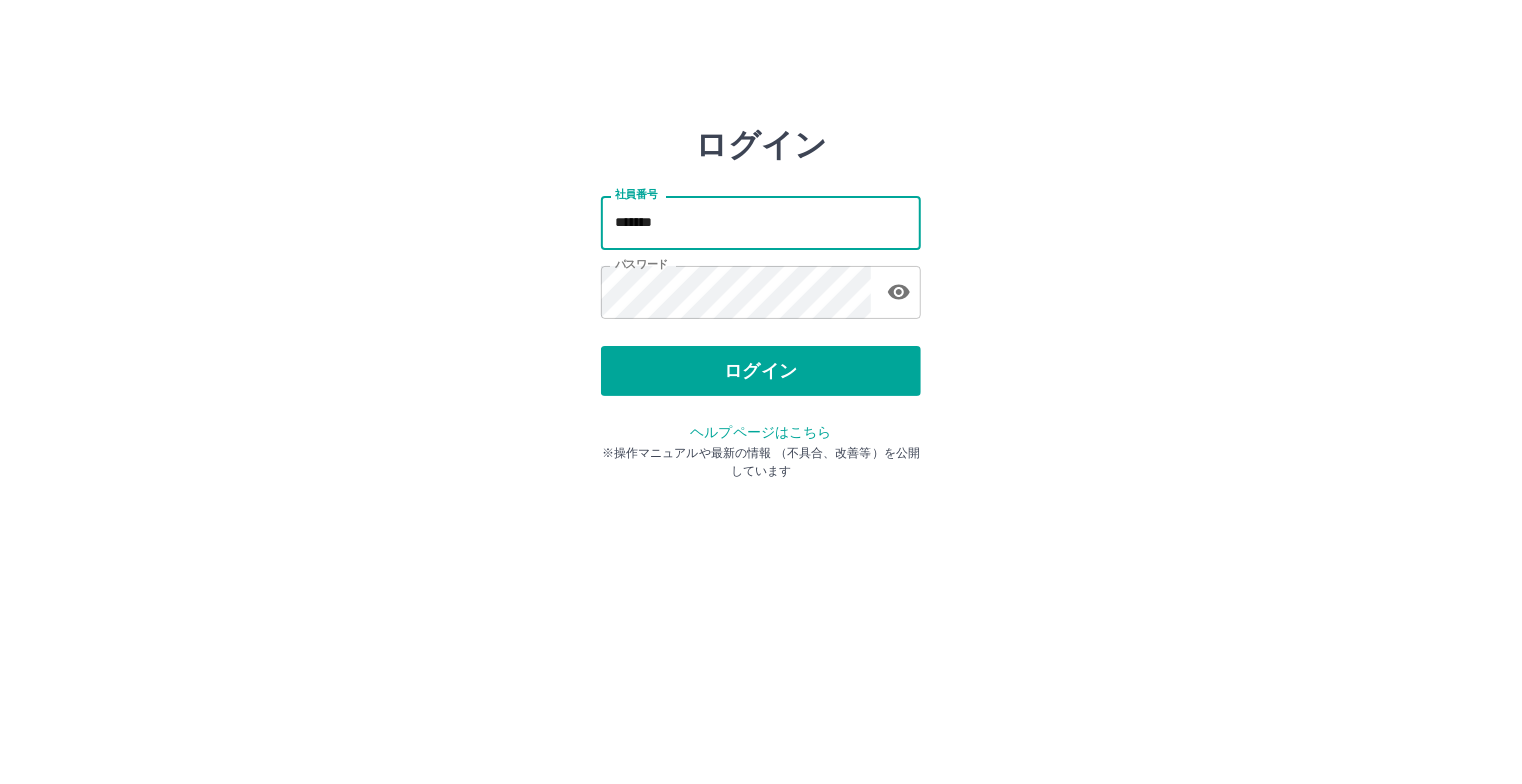 type on "*******" 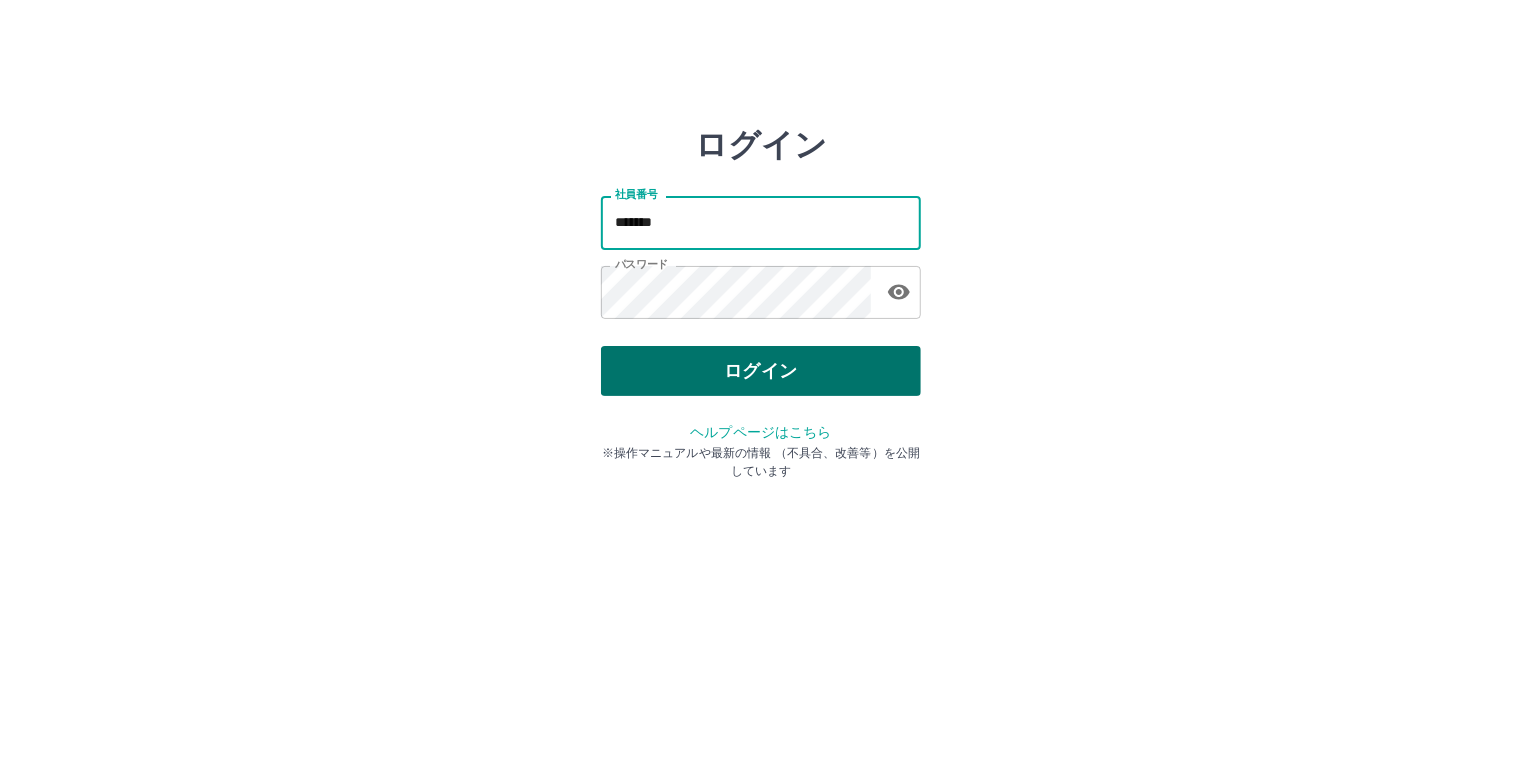 click on "ログイン" at bounding box center [761, 371] 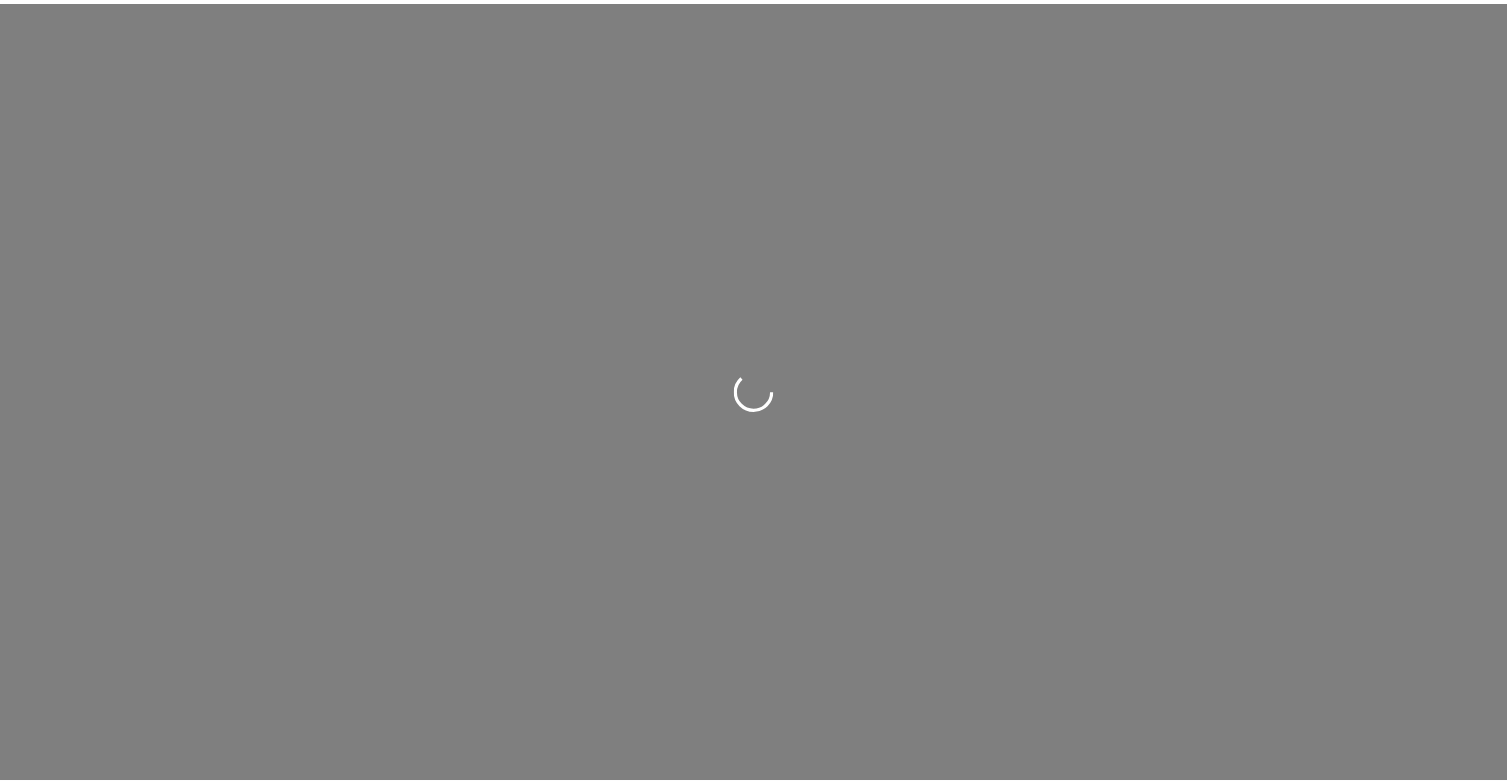 scroll, scrollTop: 0, scrollLeft: 0, axis: both 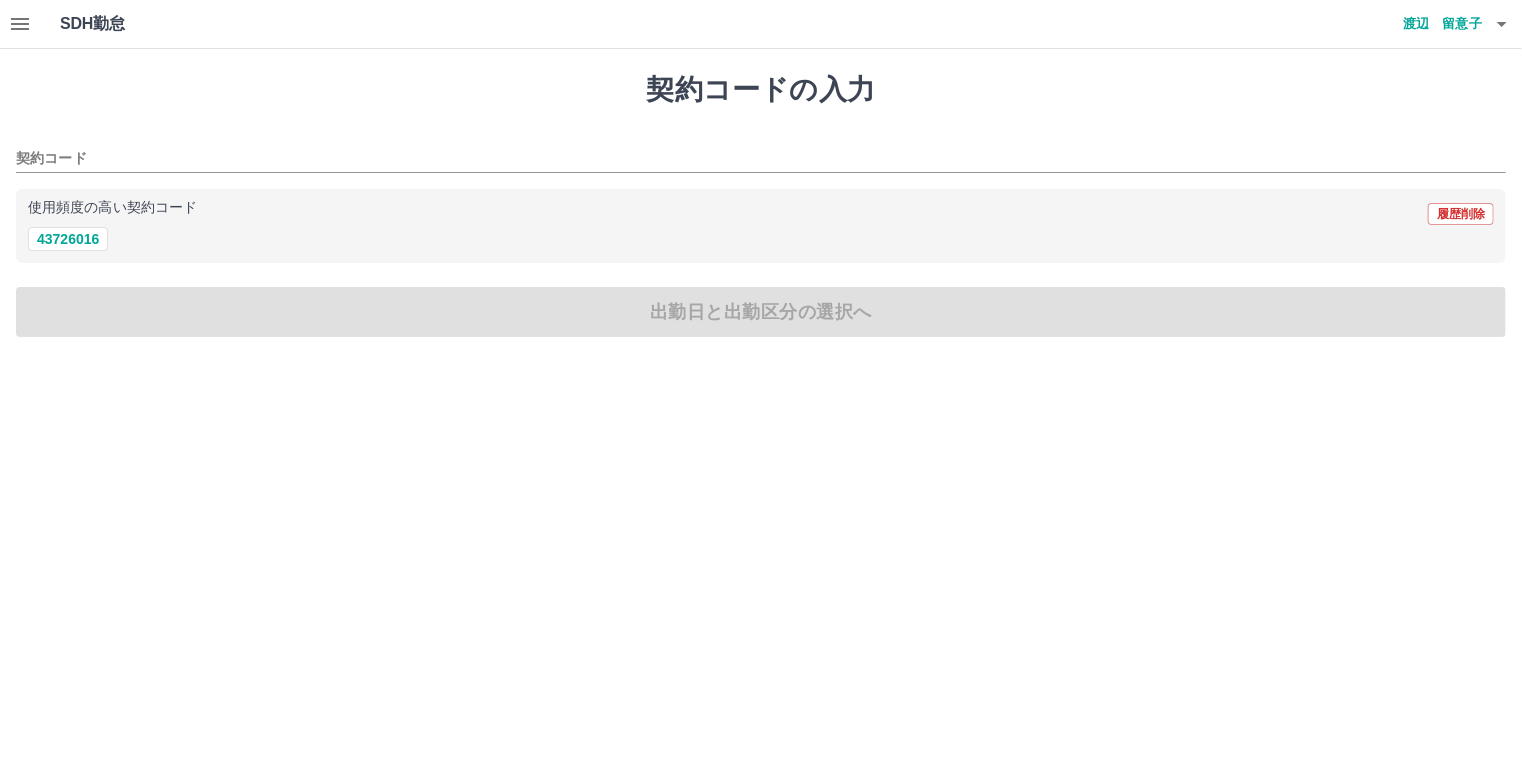 click 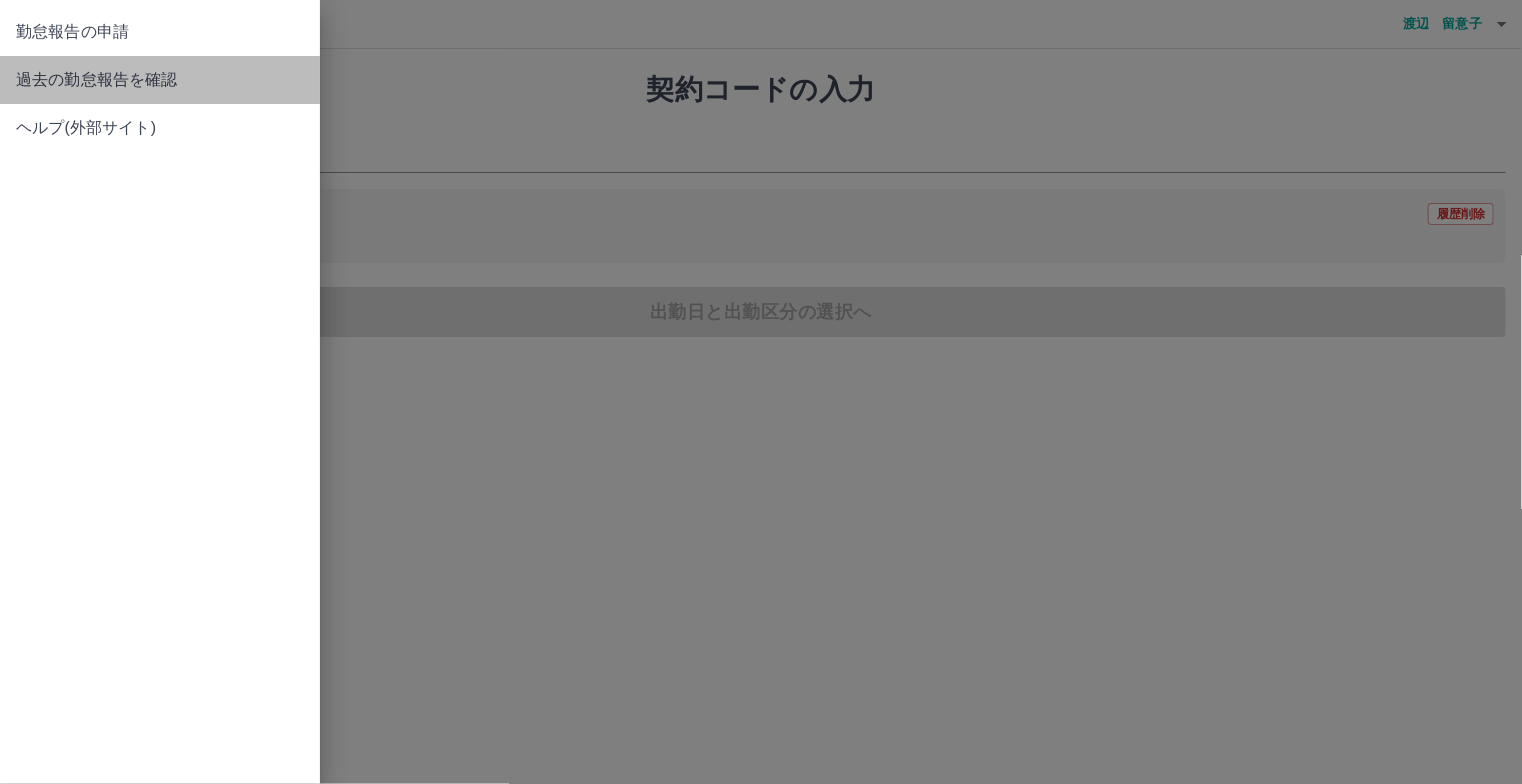 click on "過去の勤怠報告を確認" at bounding box center (160, 80) 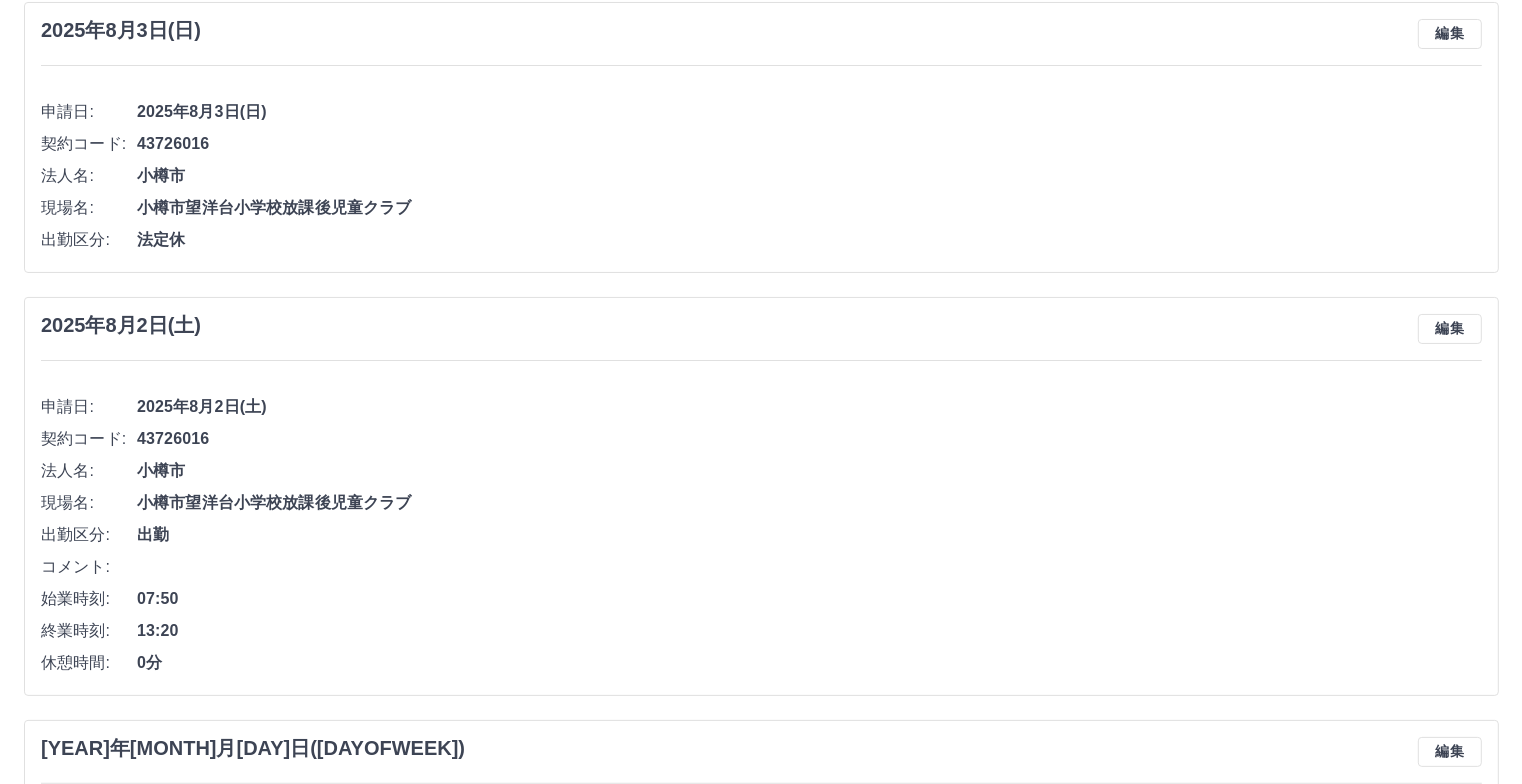 scroll, scrollTop: 0, scrollLeft: 0, axis: both 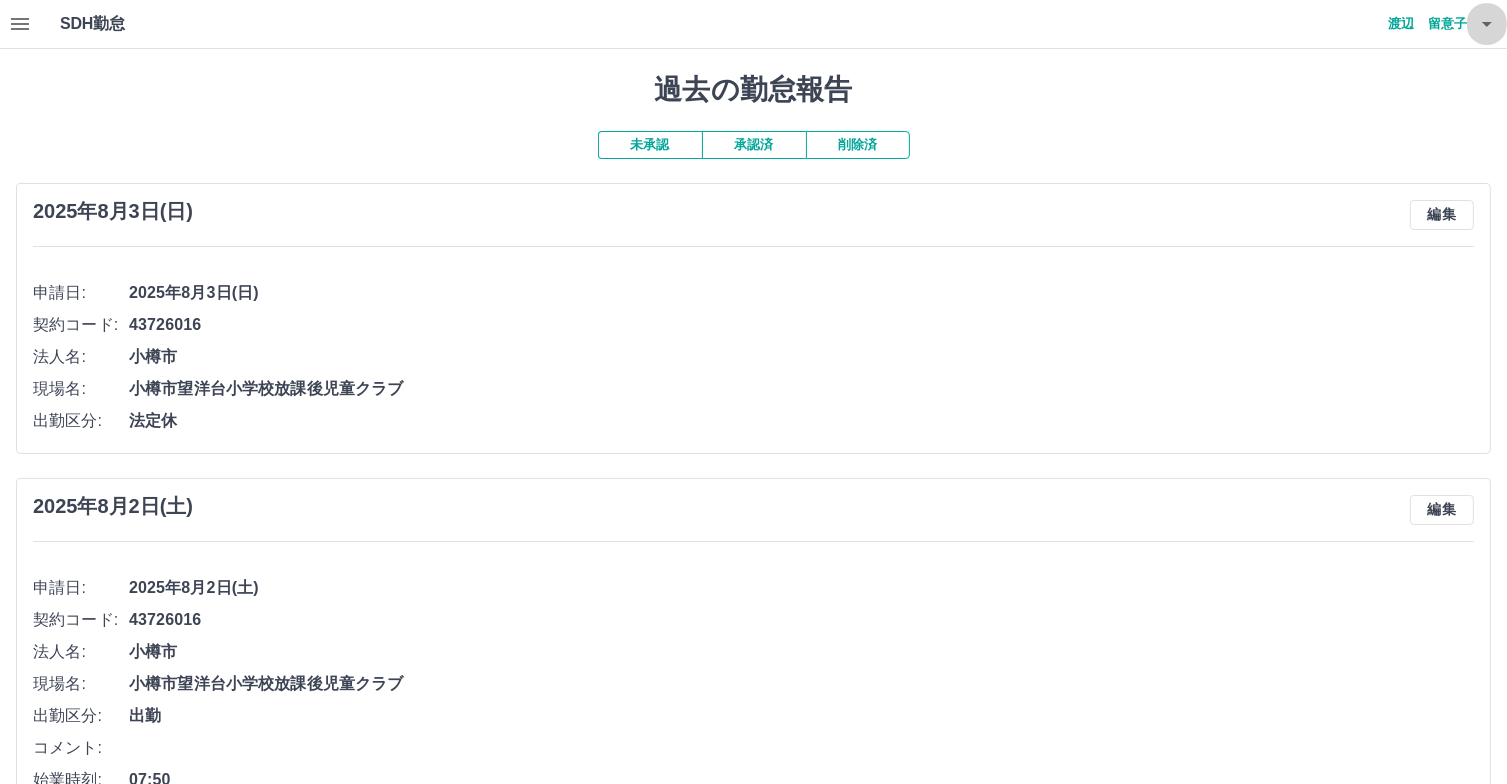 click 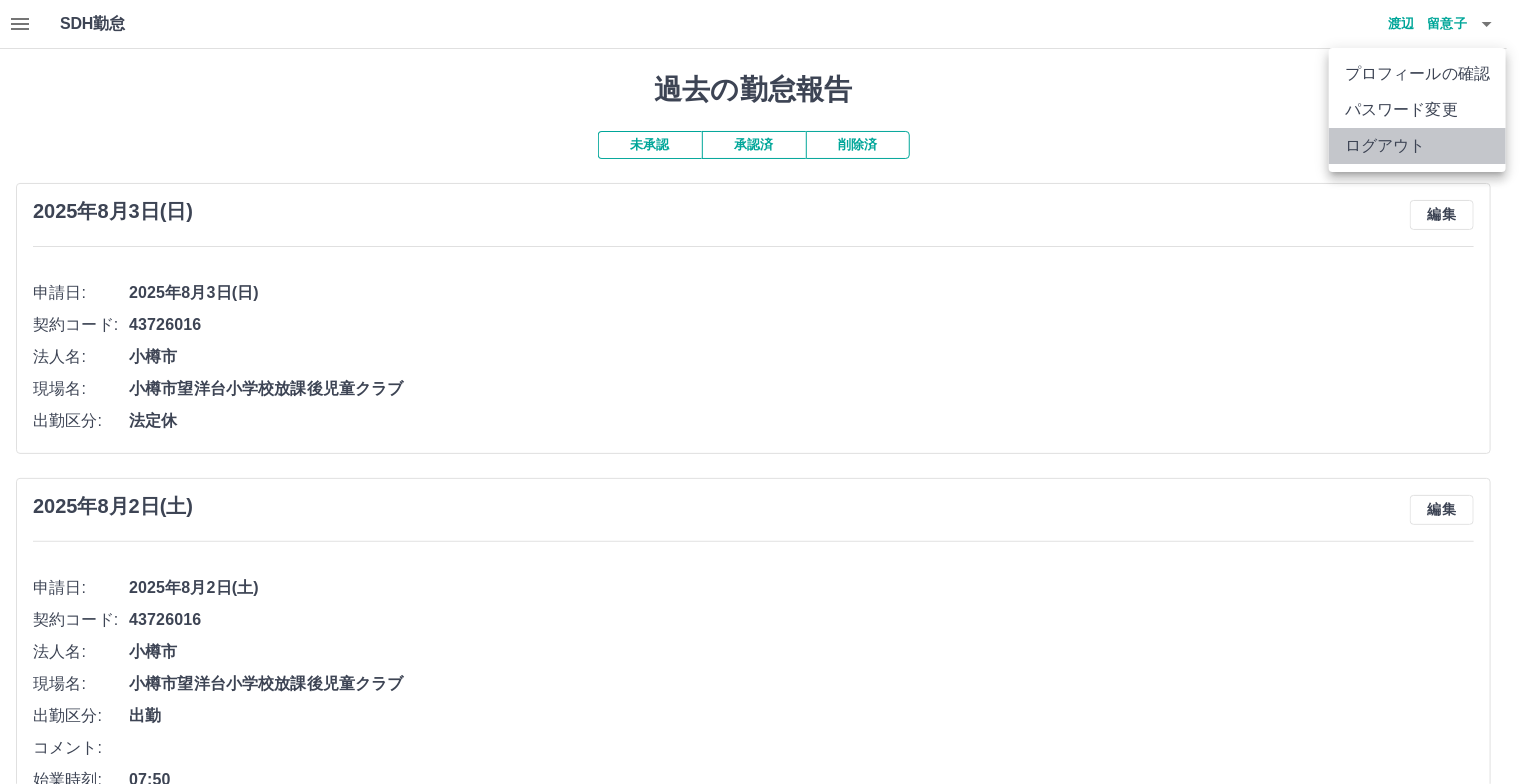 click on "ログアウト" at bounding box center [1417, 146] 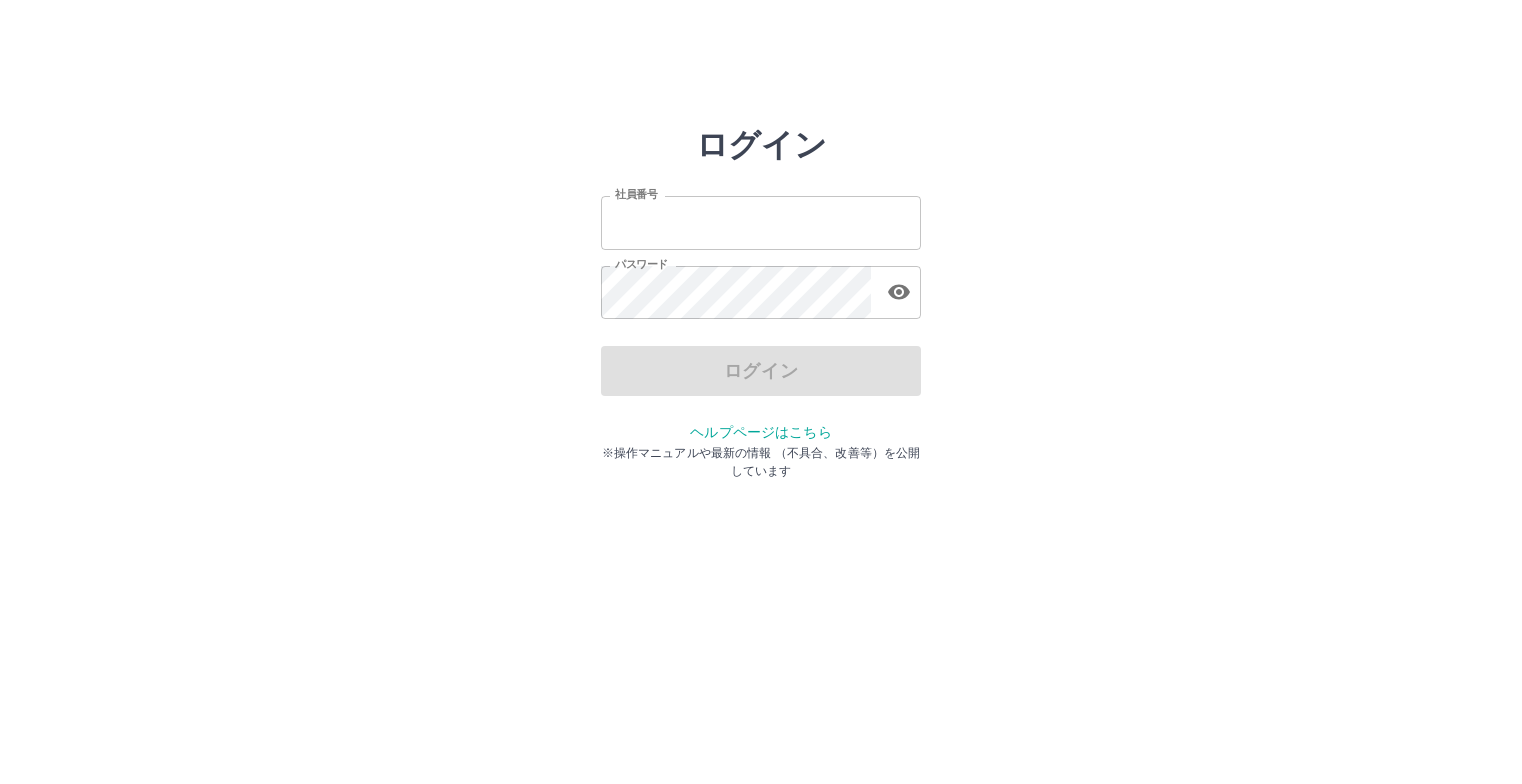scroll, scrollTop: 0, scrollLeft: 0, axis: both 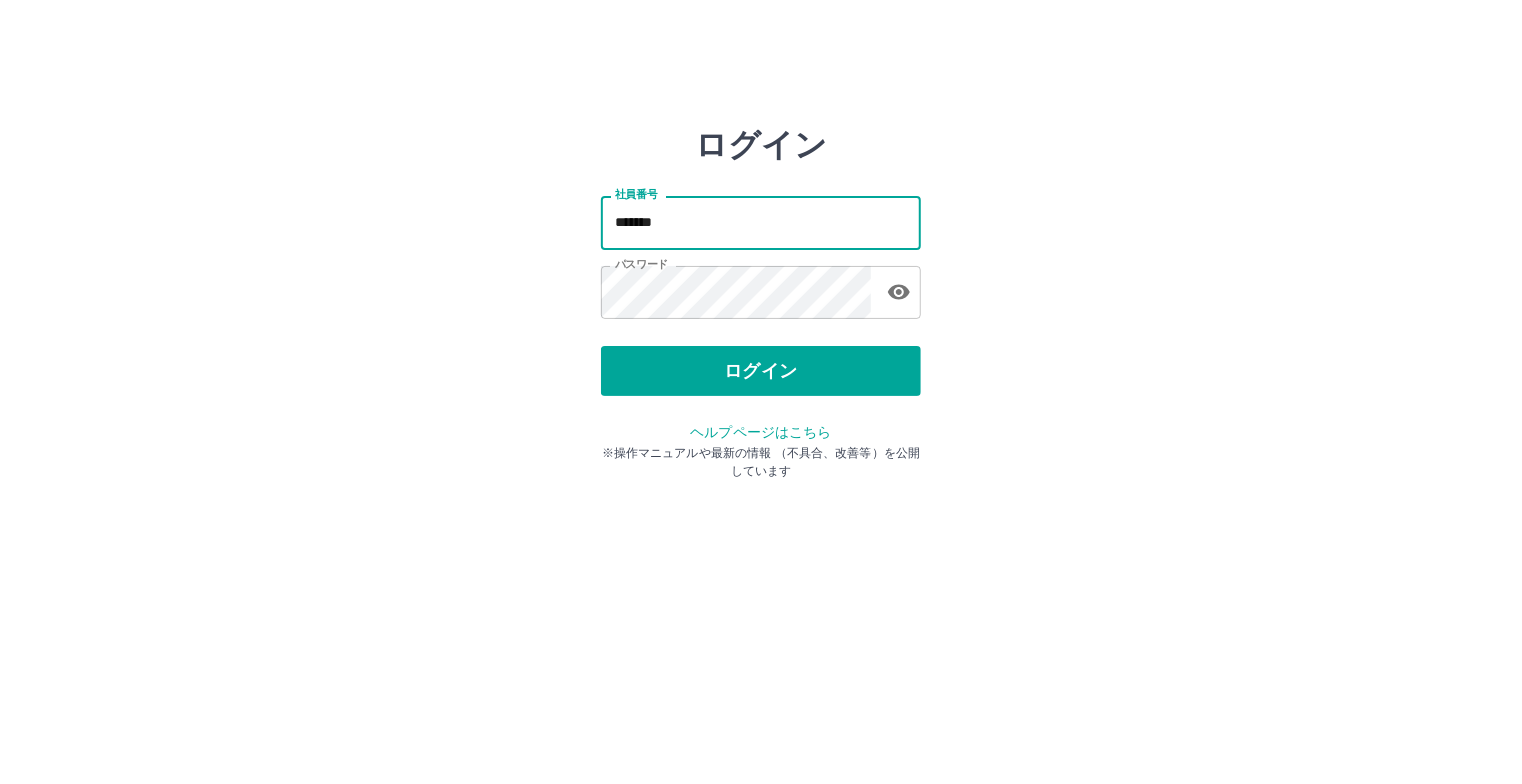 click on "*******" at bounding box center (761, 222) 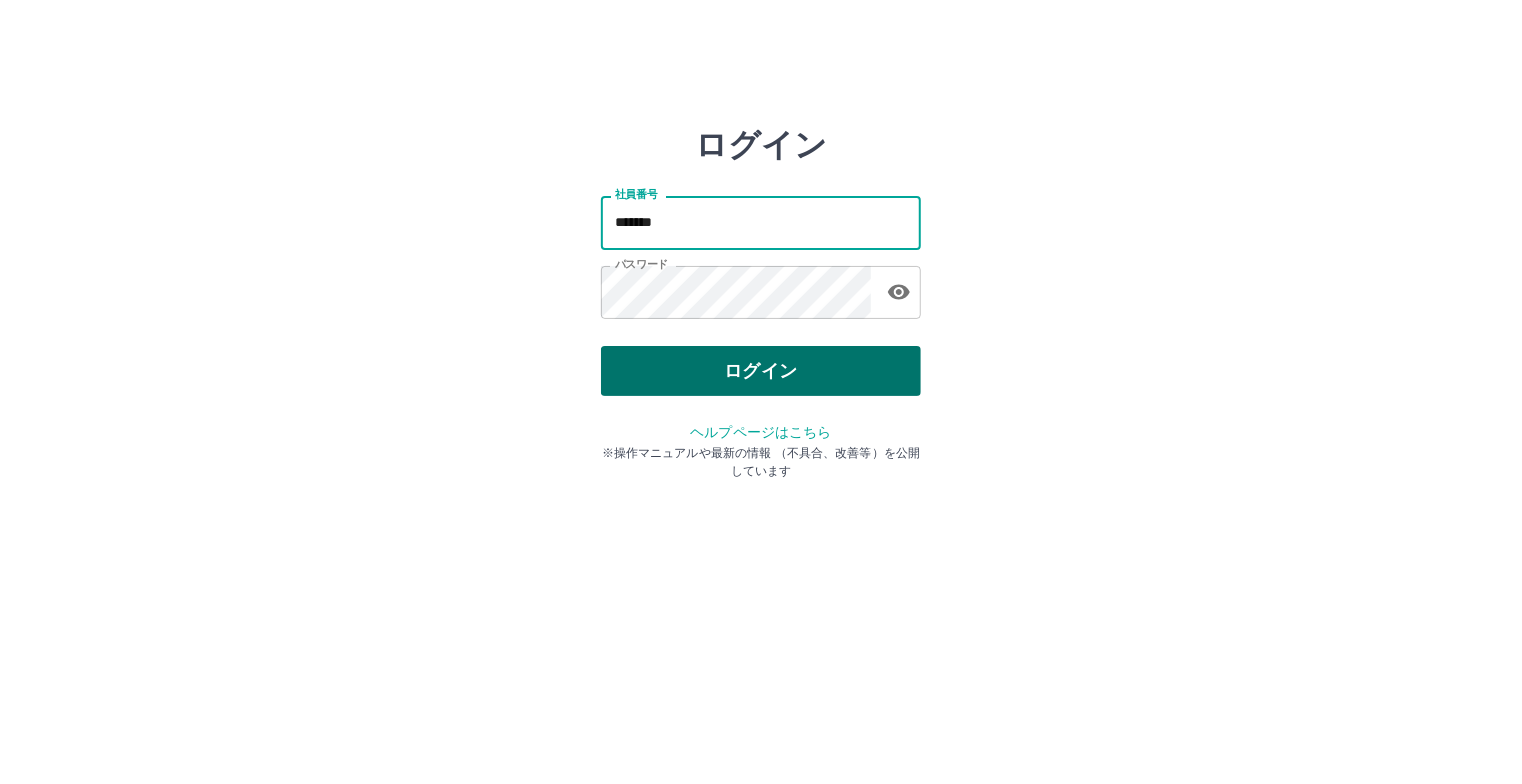 click on "ログイン" at bounding box center (761, 371) 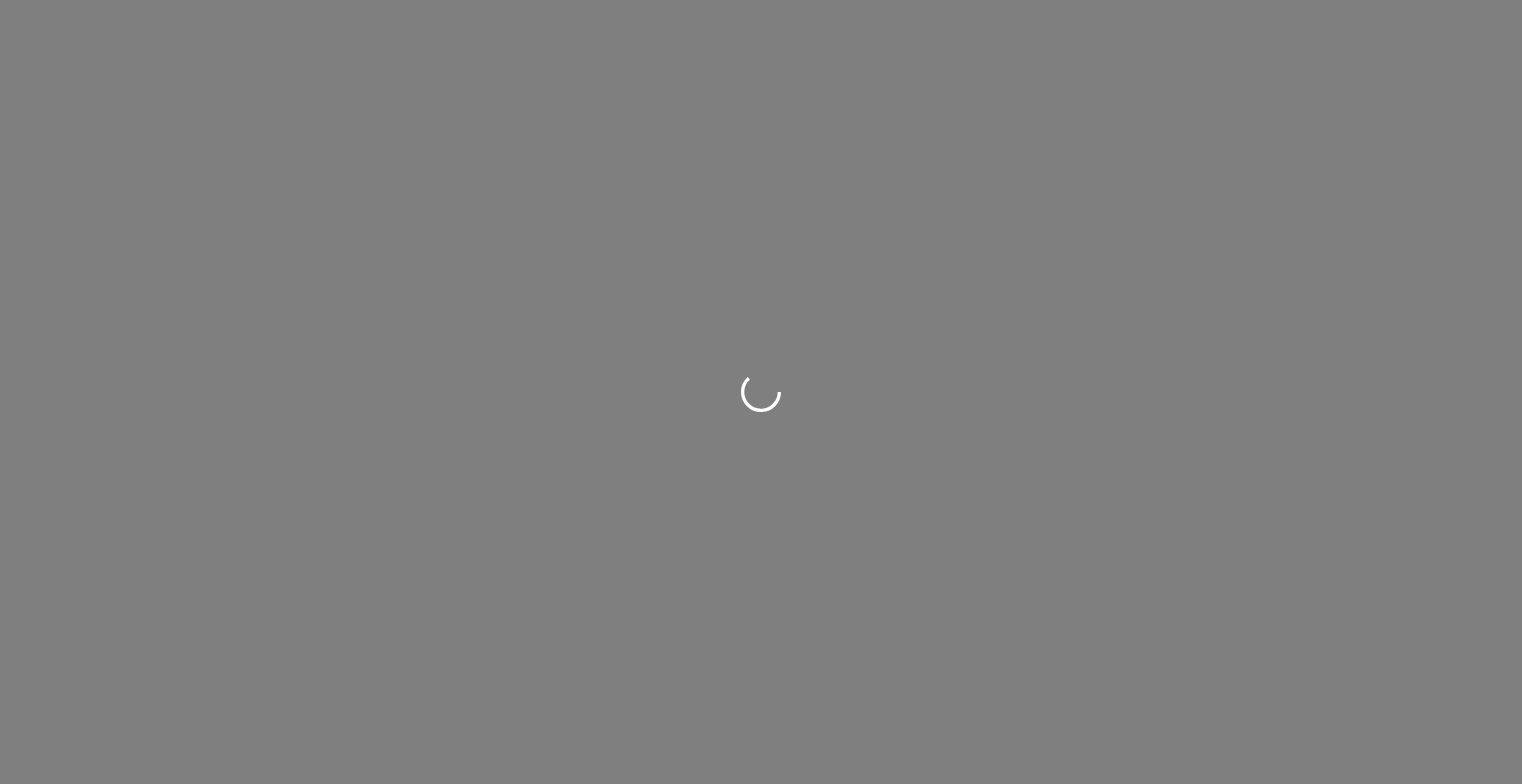 scroll, scrollTop: 0, scrollLeft: 0, axis: both 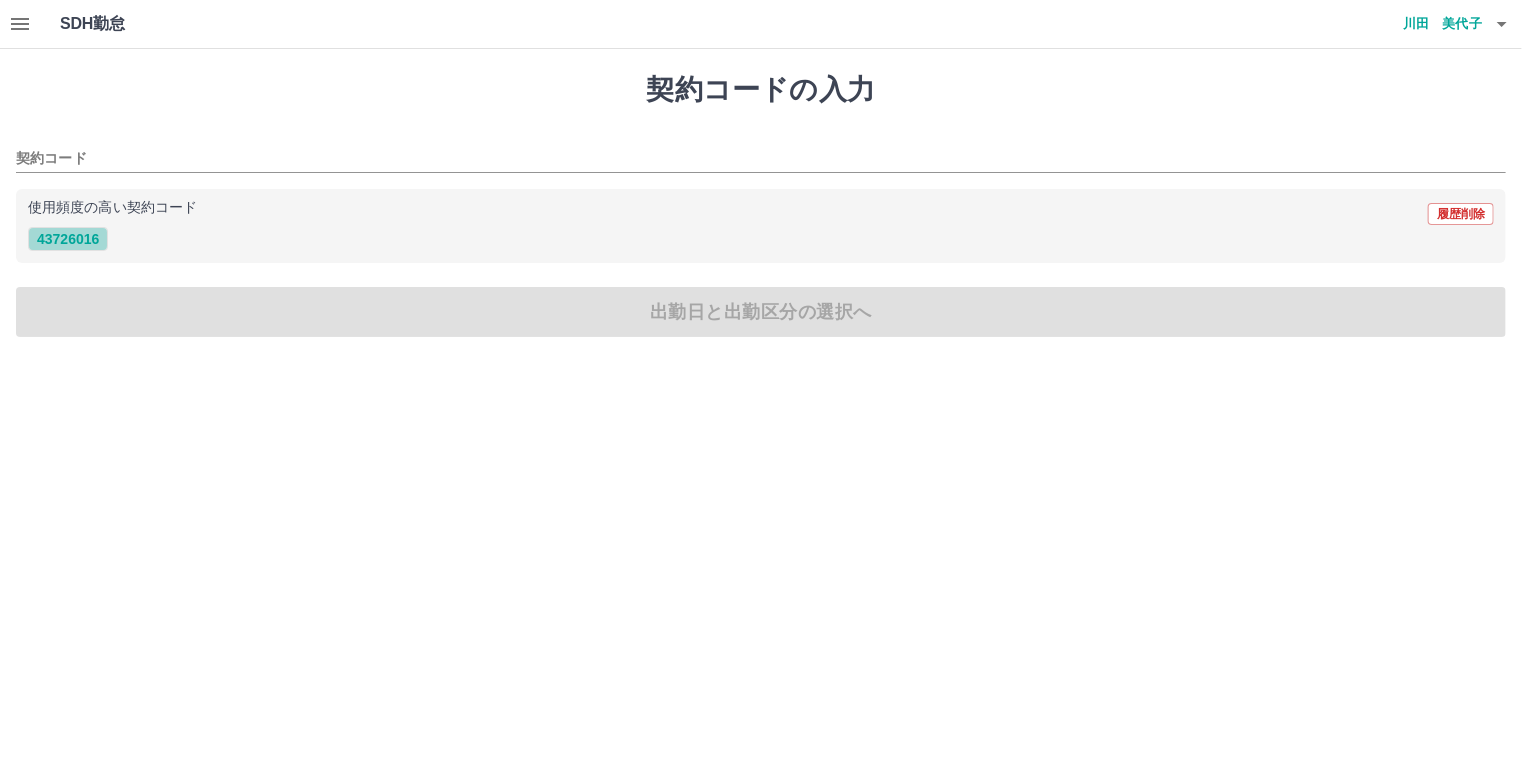 click on "43726016" at bounding box center (68, 239) 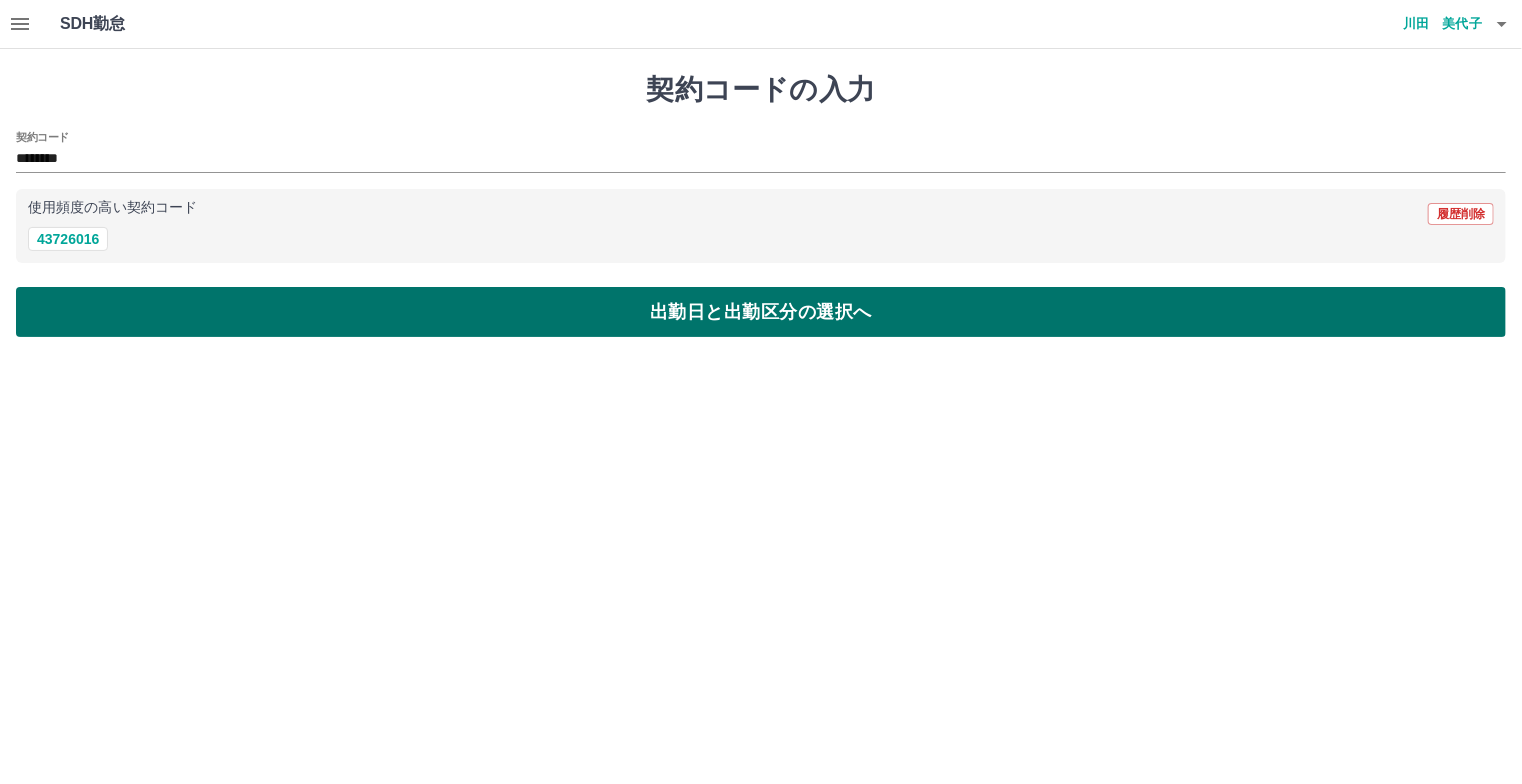 click on "出勤日と出勤区分の選択へ" at bounding box center (761, 312) 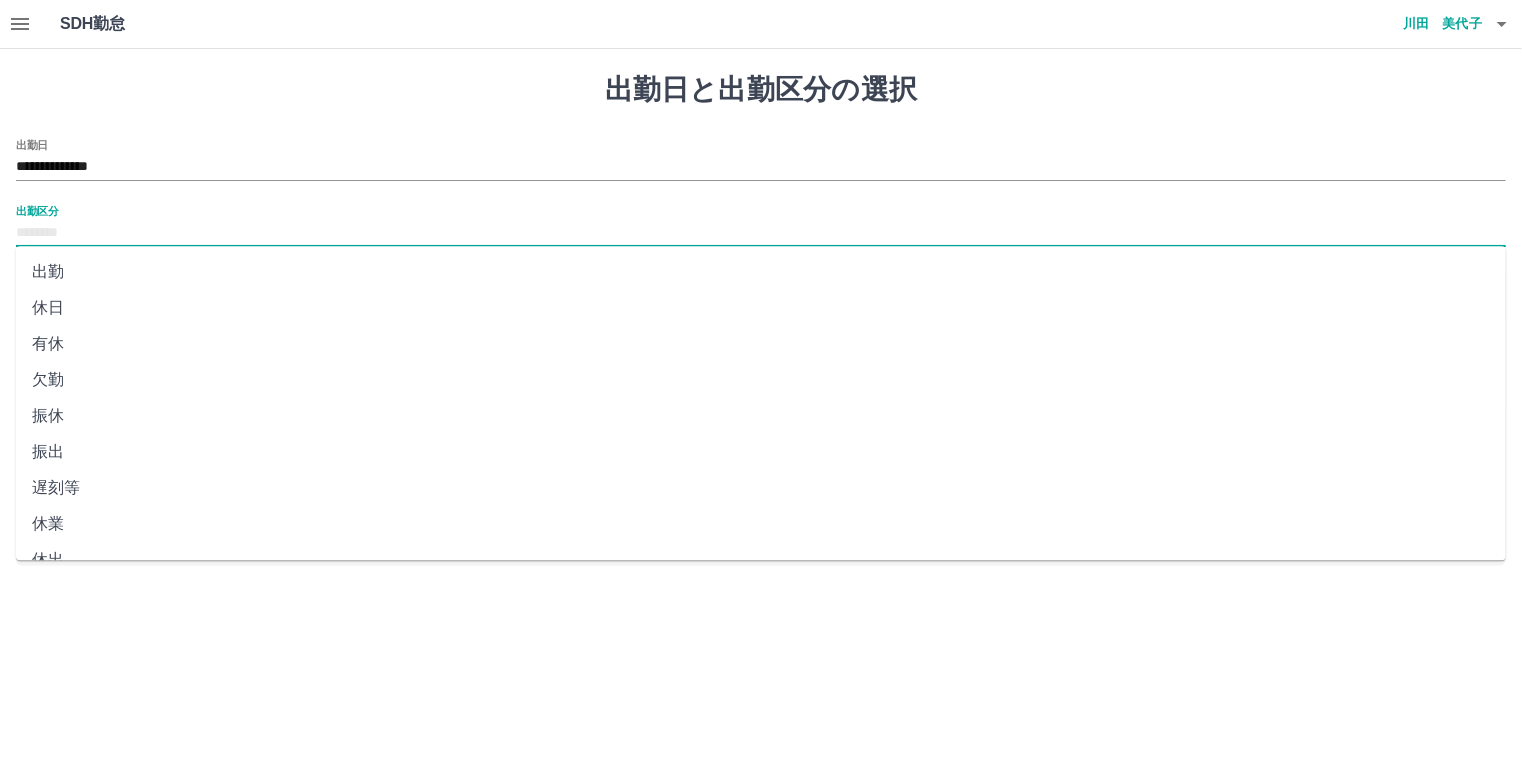 drag, startPoint x: 75, startPoint y: 223, endPoint x: 96, endPoint y: 251, distance: 35 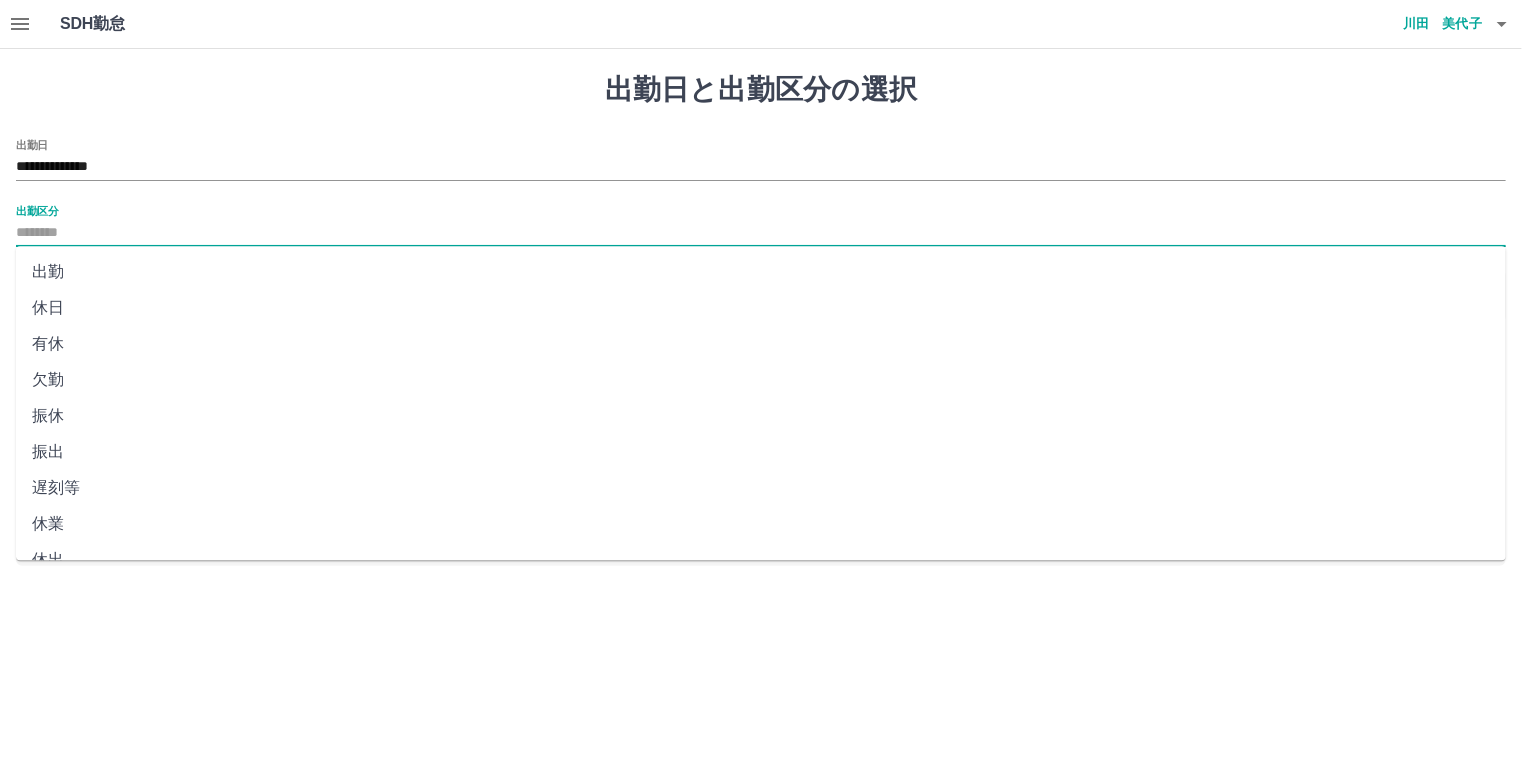click on "出勤区分" at bounding box center (761, 233) 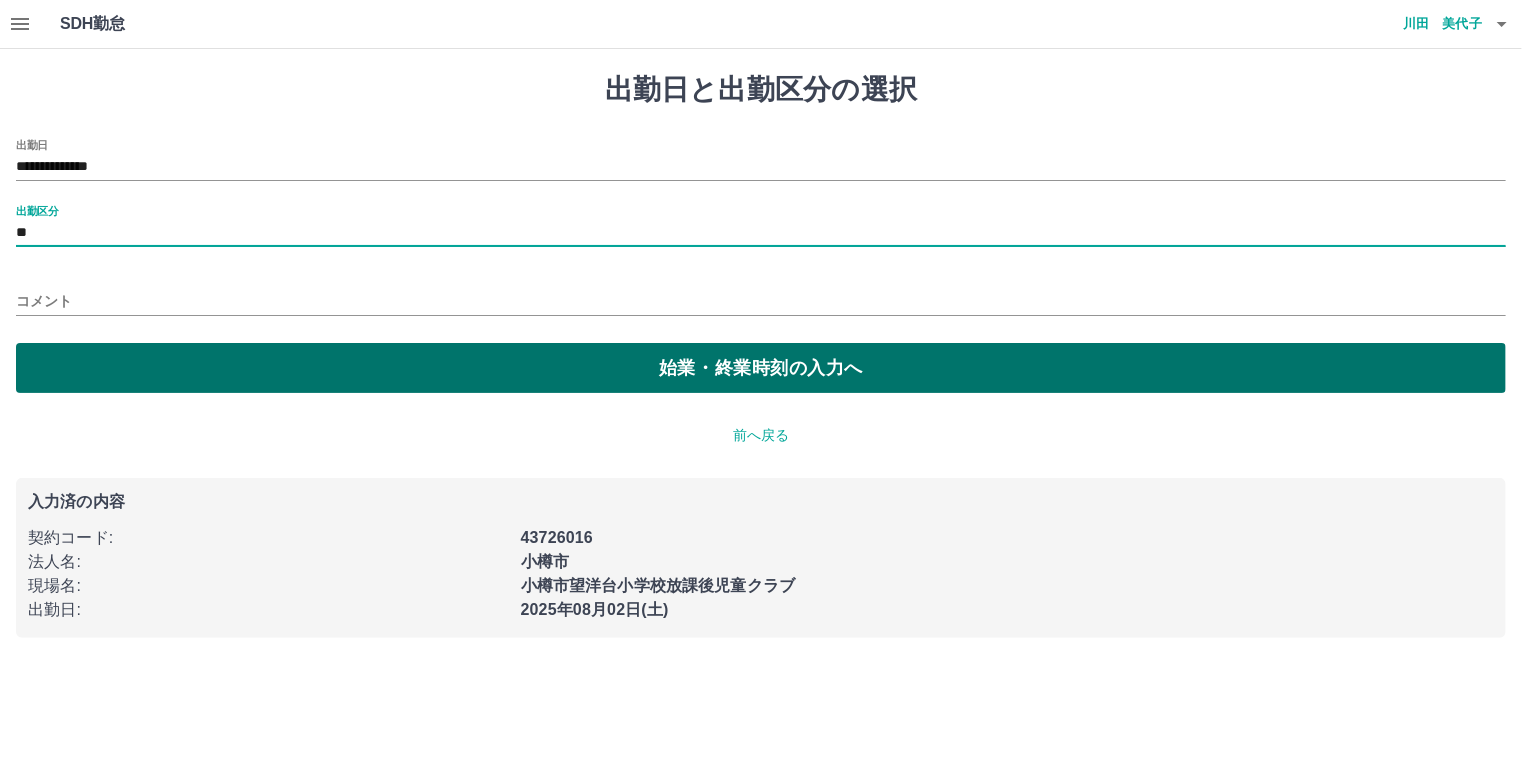 click on "始業・終業時刻の入力へ" at bounding box center [761, 368] 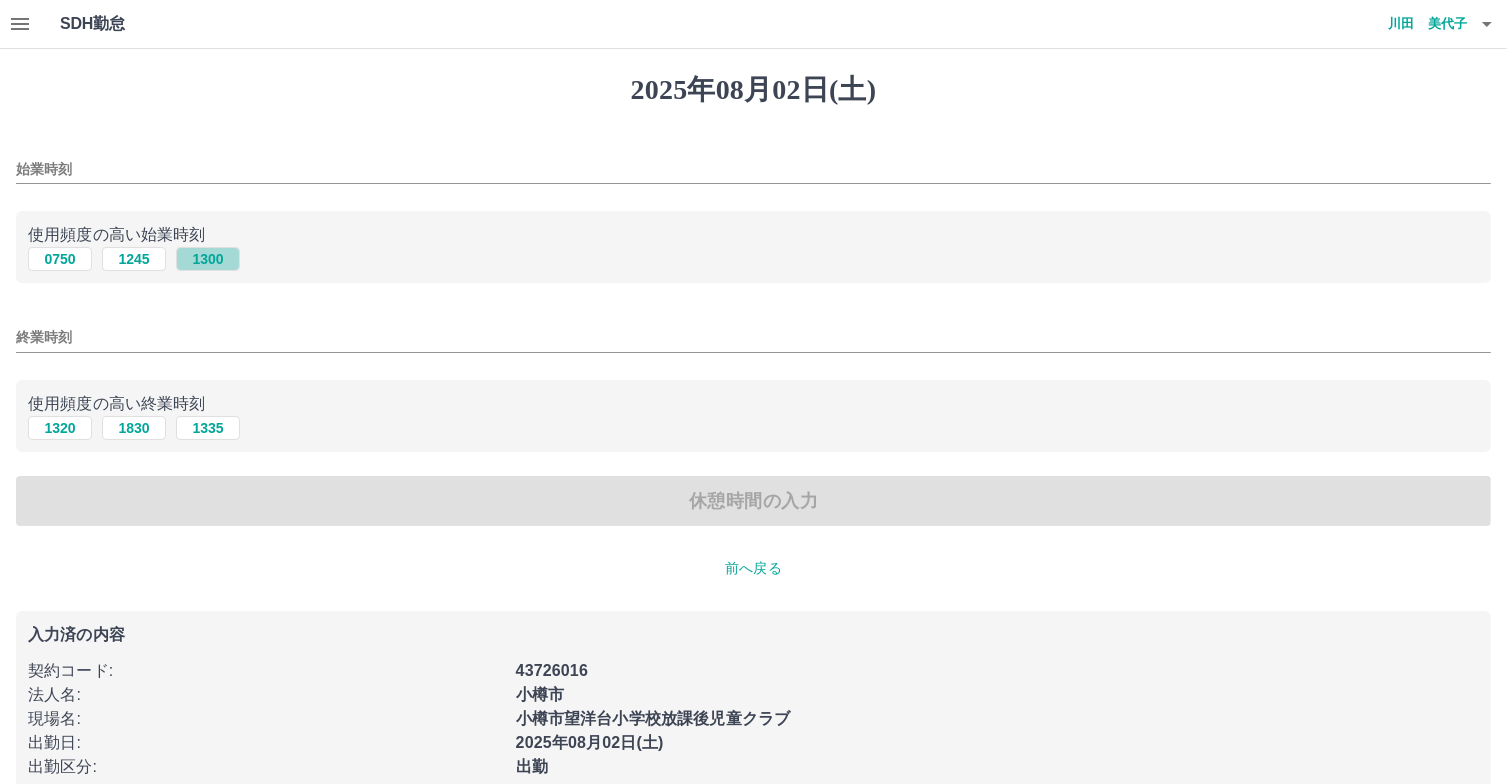 click on "1300" at bounding box center [208, 259] 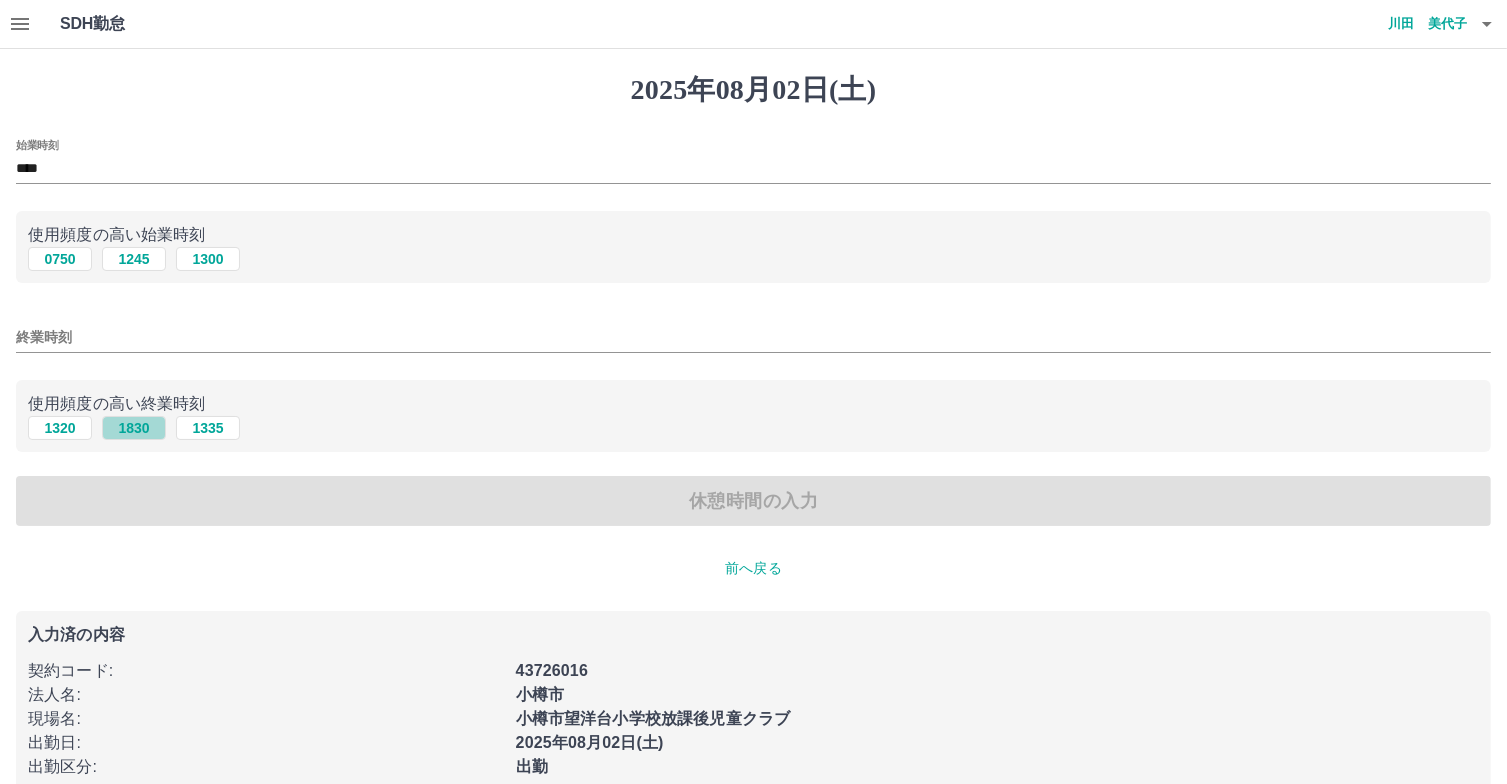 click on "1830" at bounding box center (134, 428) 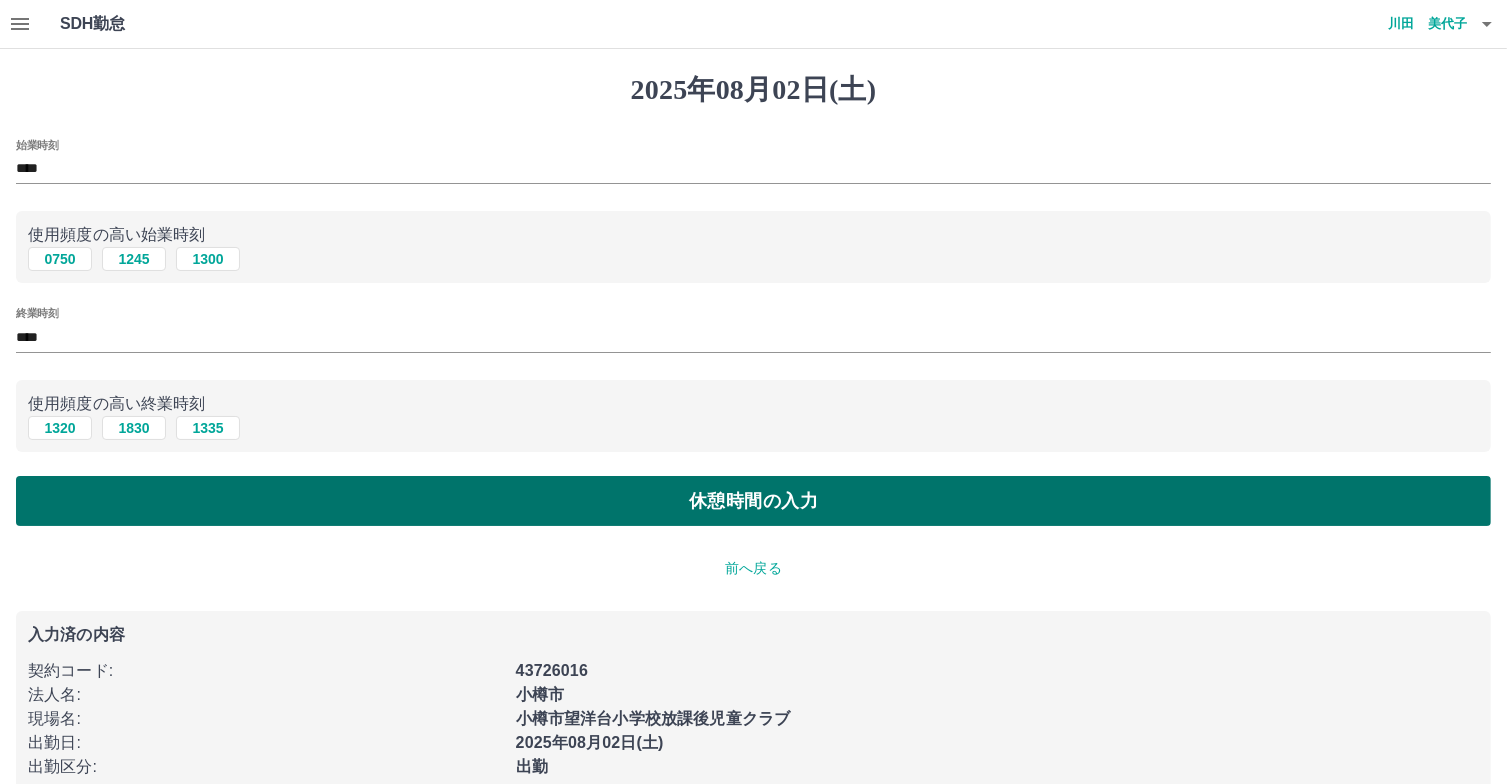 click on "休憩時間の入力" at bounding box center [753, 501] 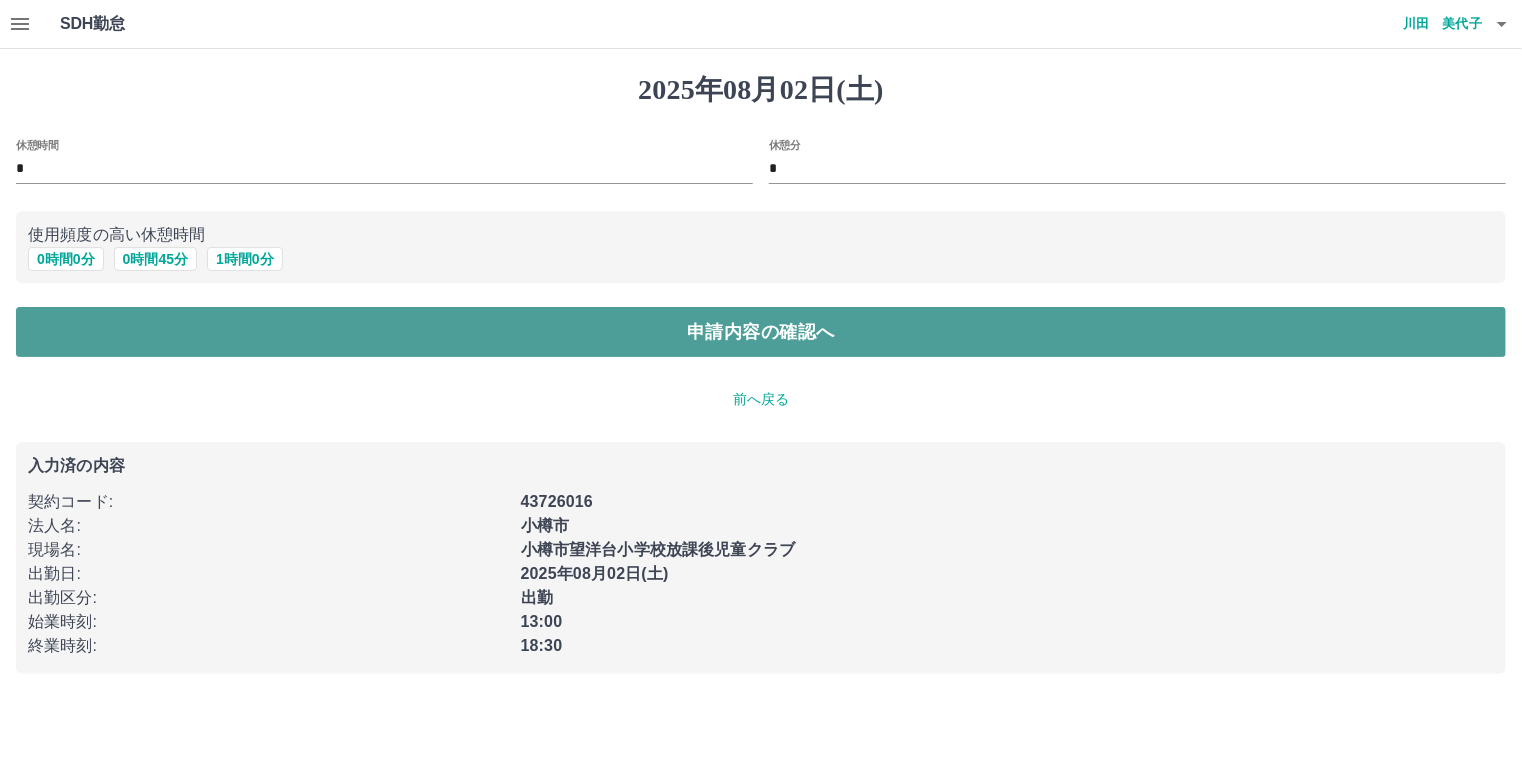click on "申請内容の確認へ" at bounding box center (761, 332) 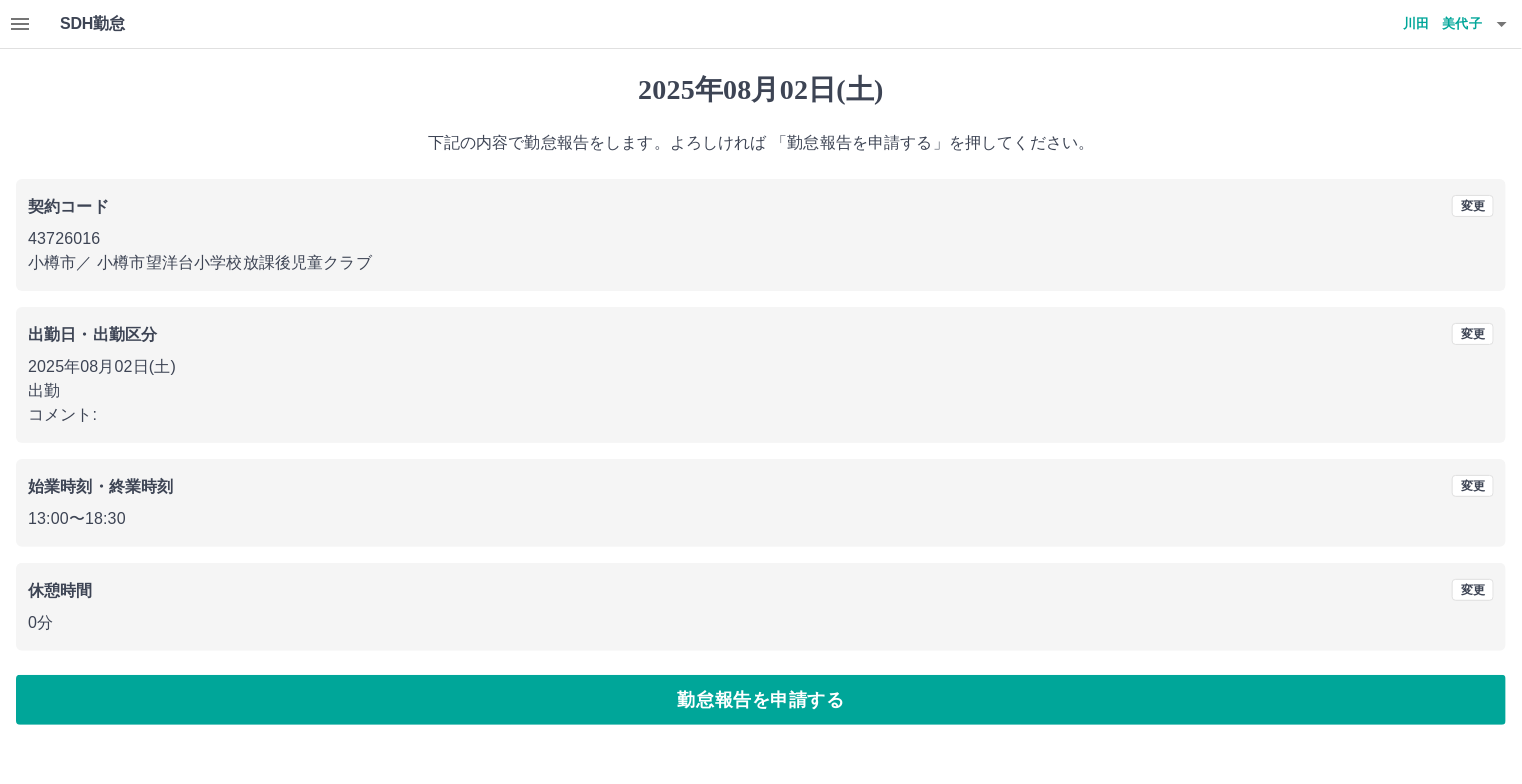 click on "勤怠報告を申請する" at bounding box center [761, 700] 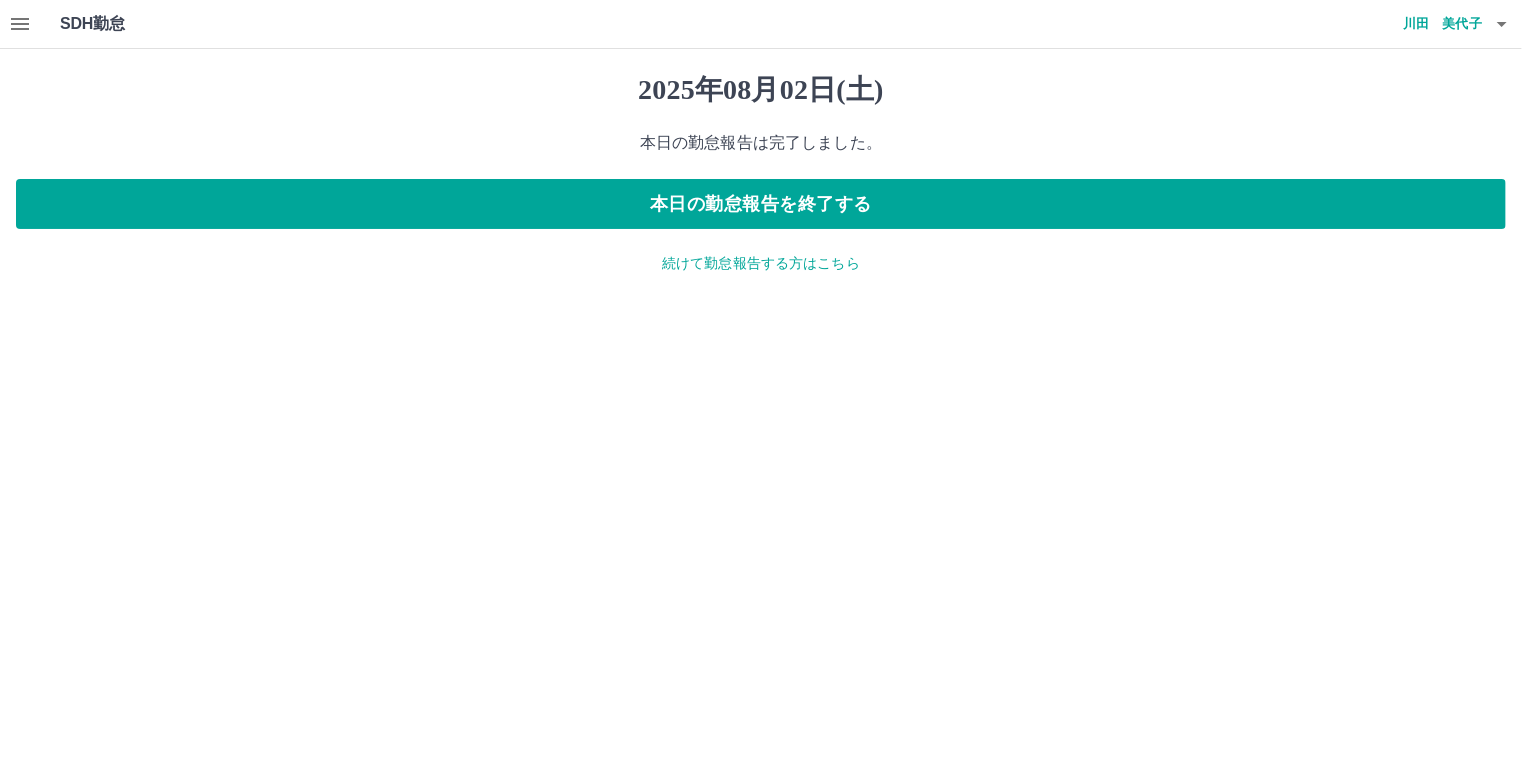 click on "続けて勤怠報告する方はこちら" at bounding box center (761, 263) 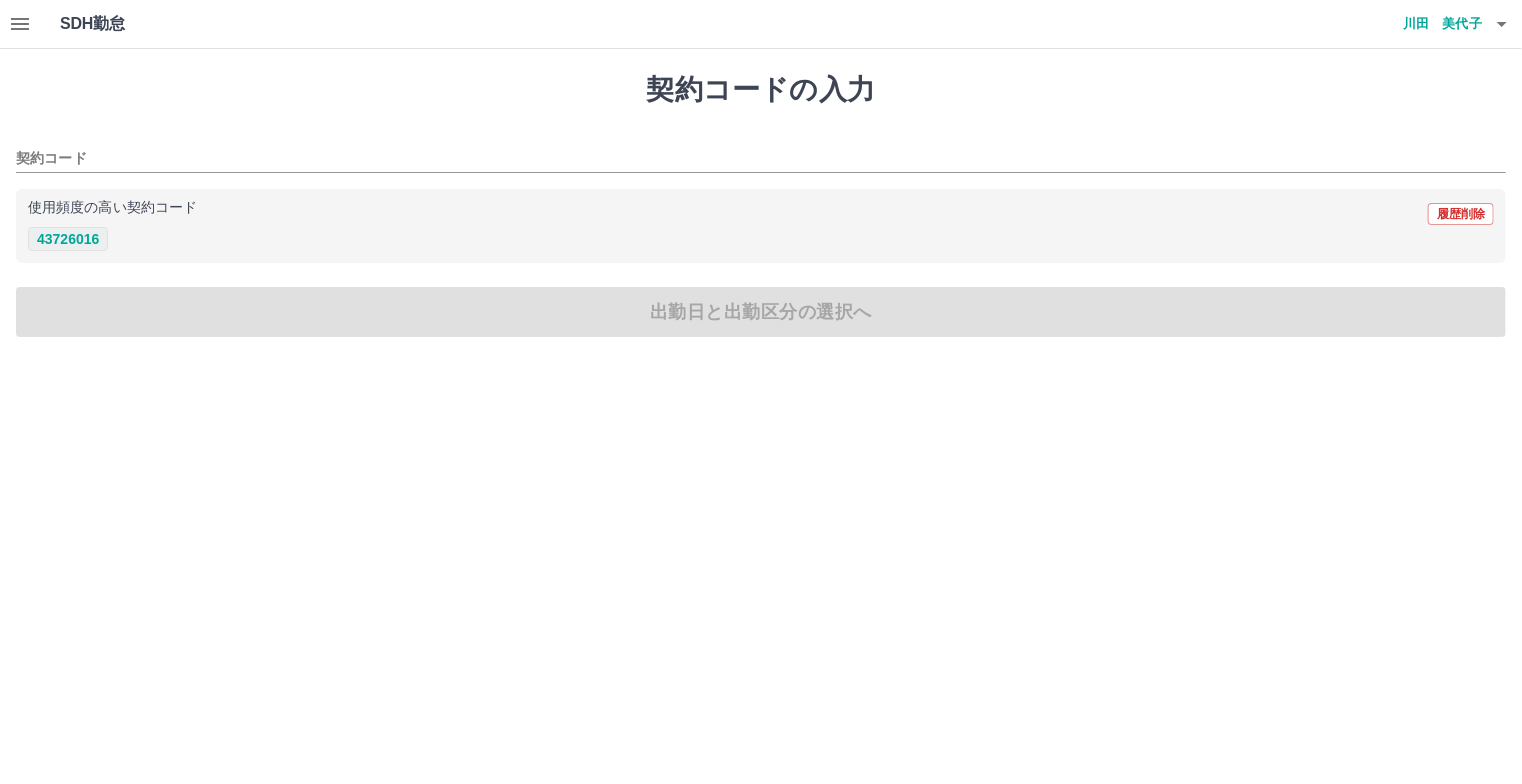 click on "43726016" at bounding box center (68, 239) 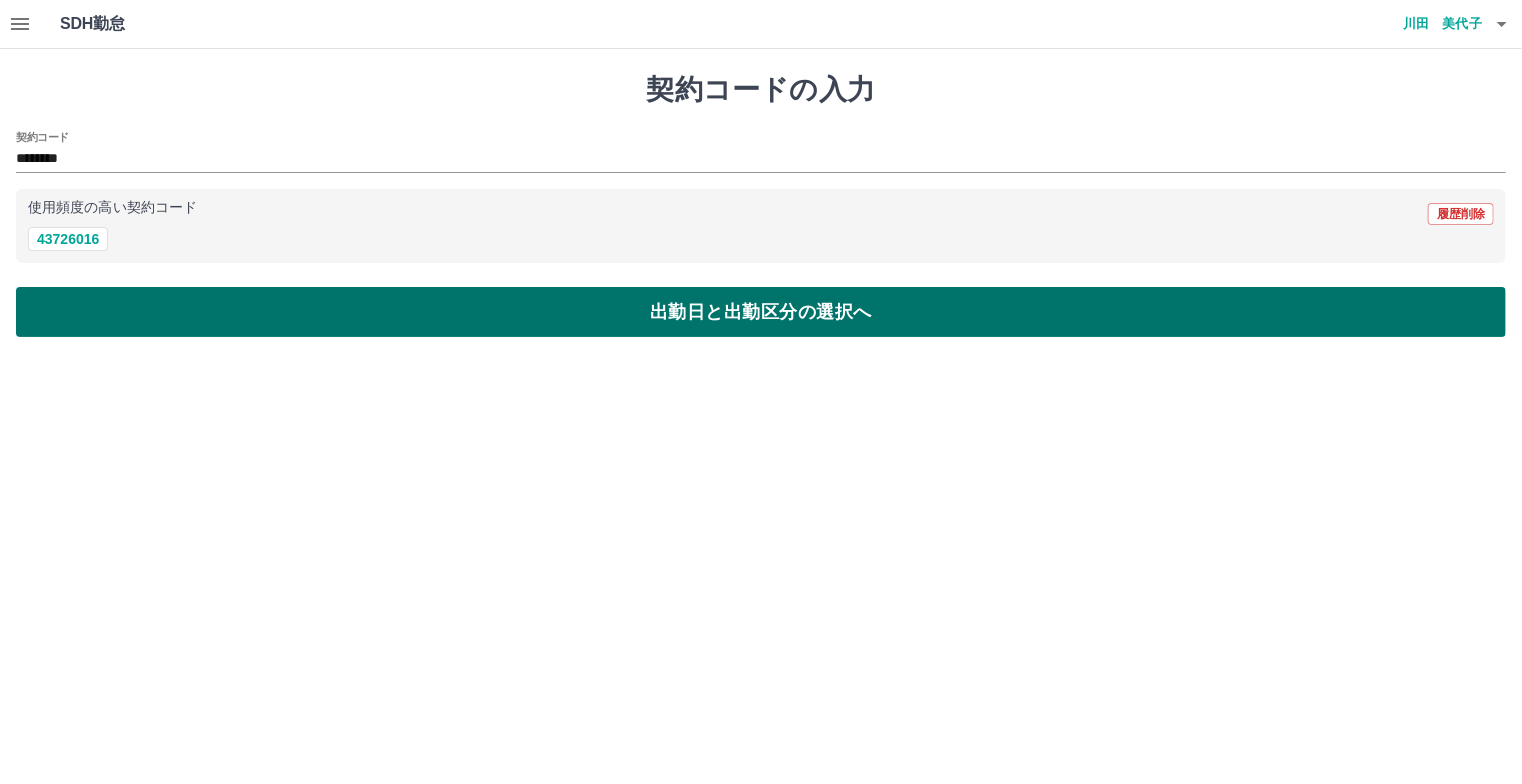 click on "出勤日と出勤区分の選択へ" at bounding box center [761, 312] 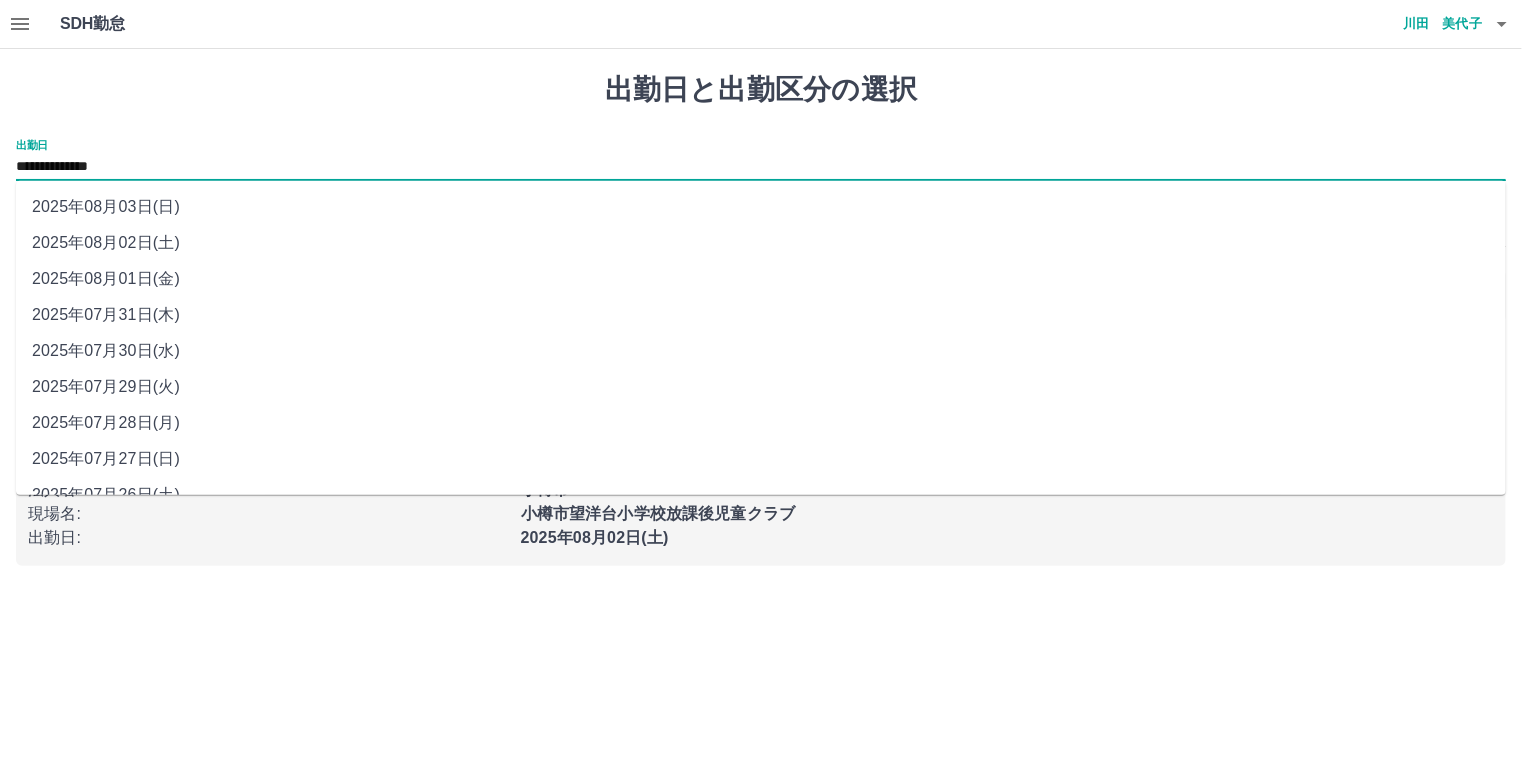 click on "**********" at bounding box center [761, 167] 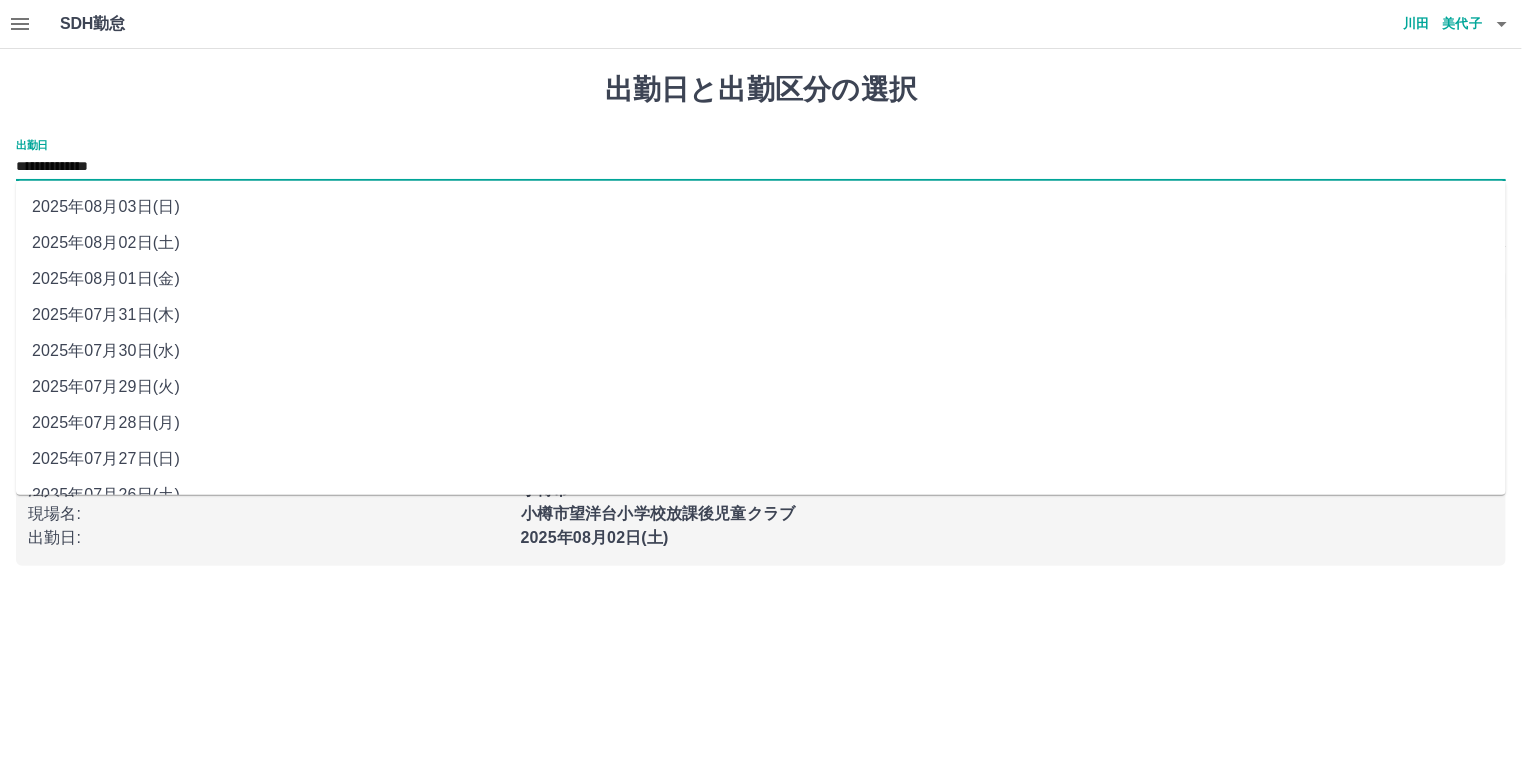 click on "2025年08月03日(日)" at bounding box center (761, 207) 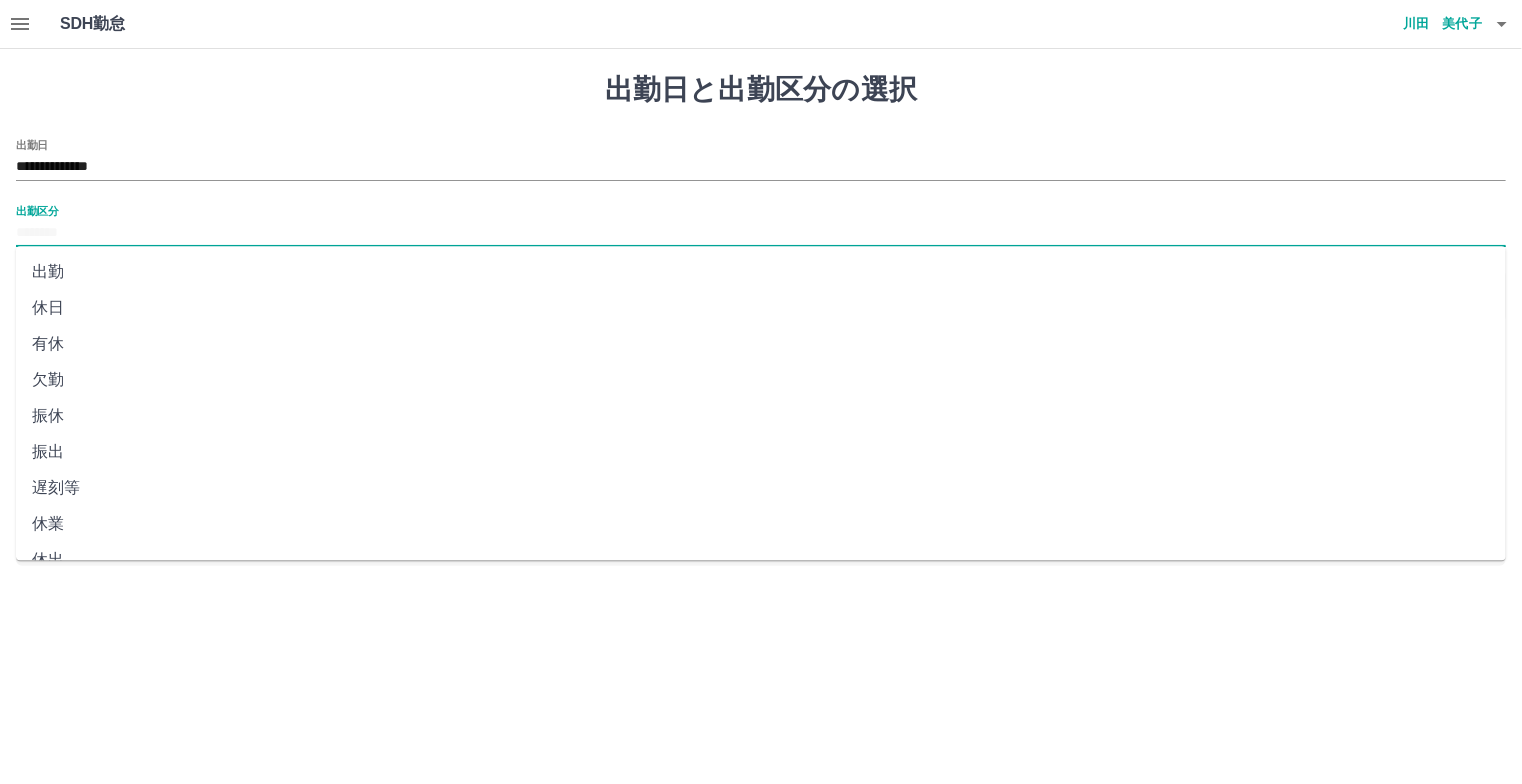 click on "出勤区分" at bounding box center [761, 233] 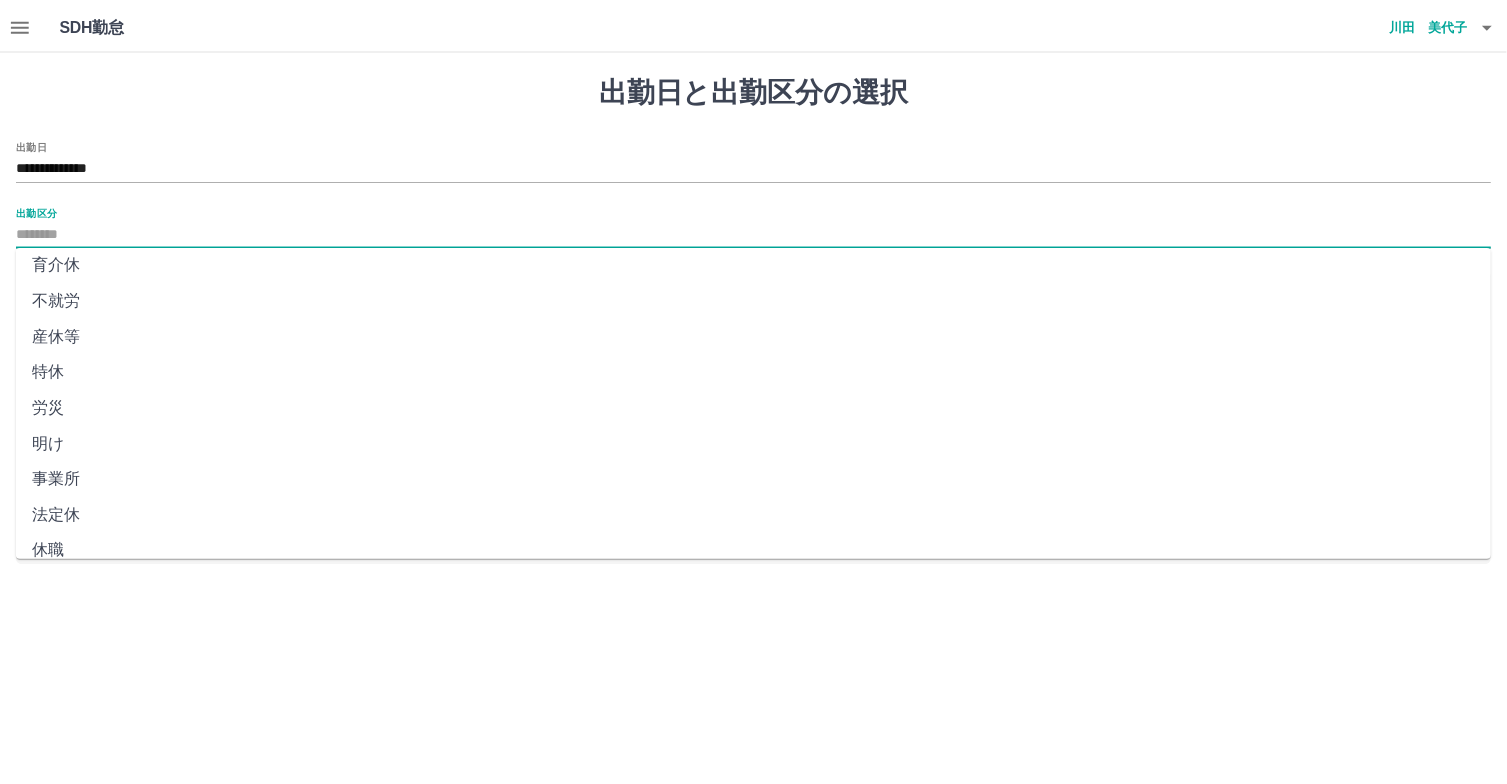 scroll, scrollTop: 350, scrollLeft: 0, axis: vertical 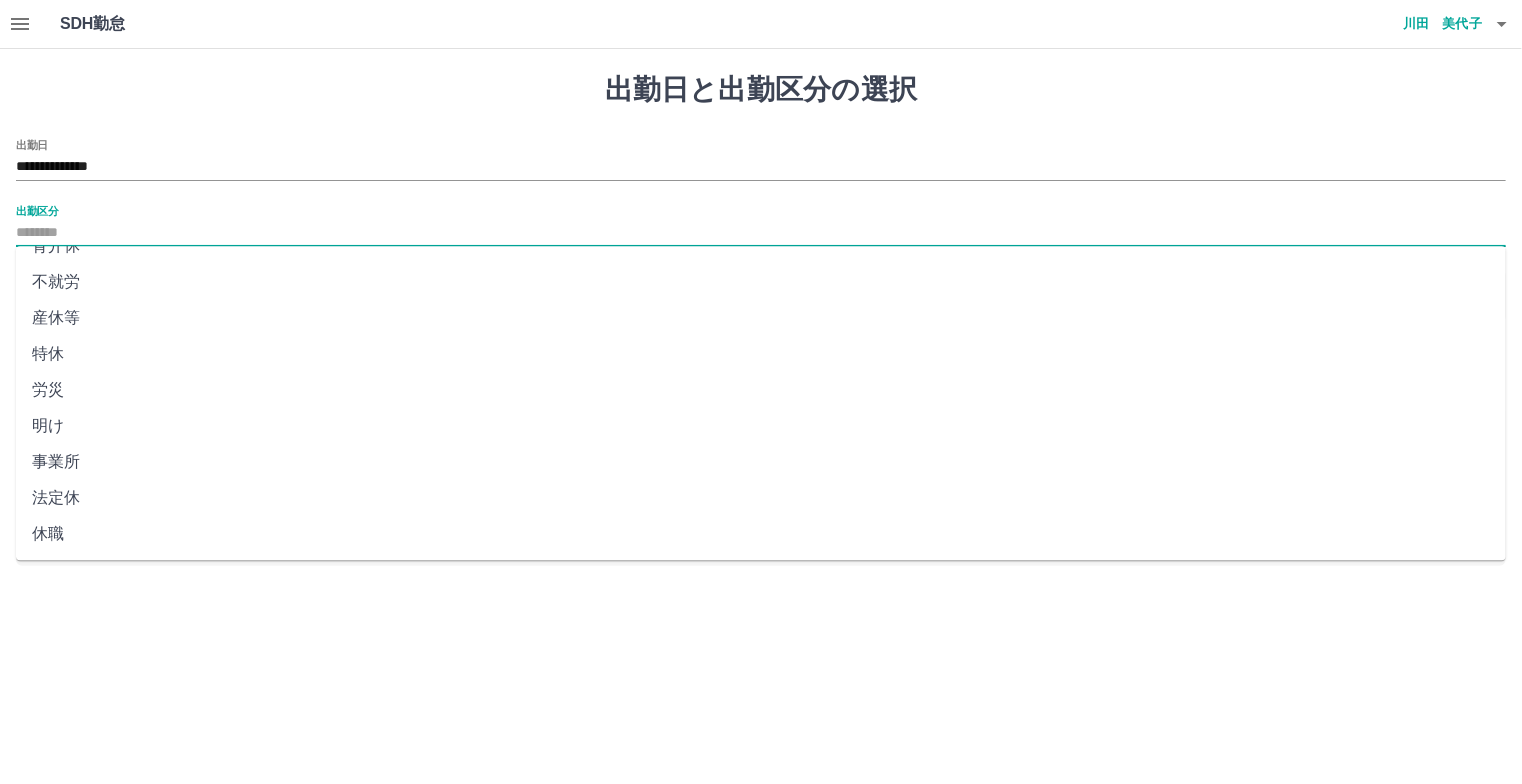 click on "法定休" at bounding box center [761, 498] 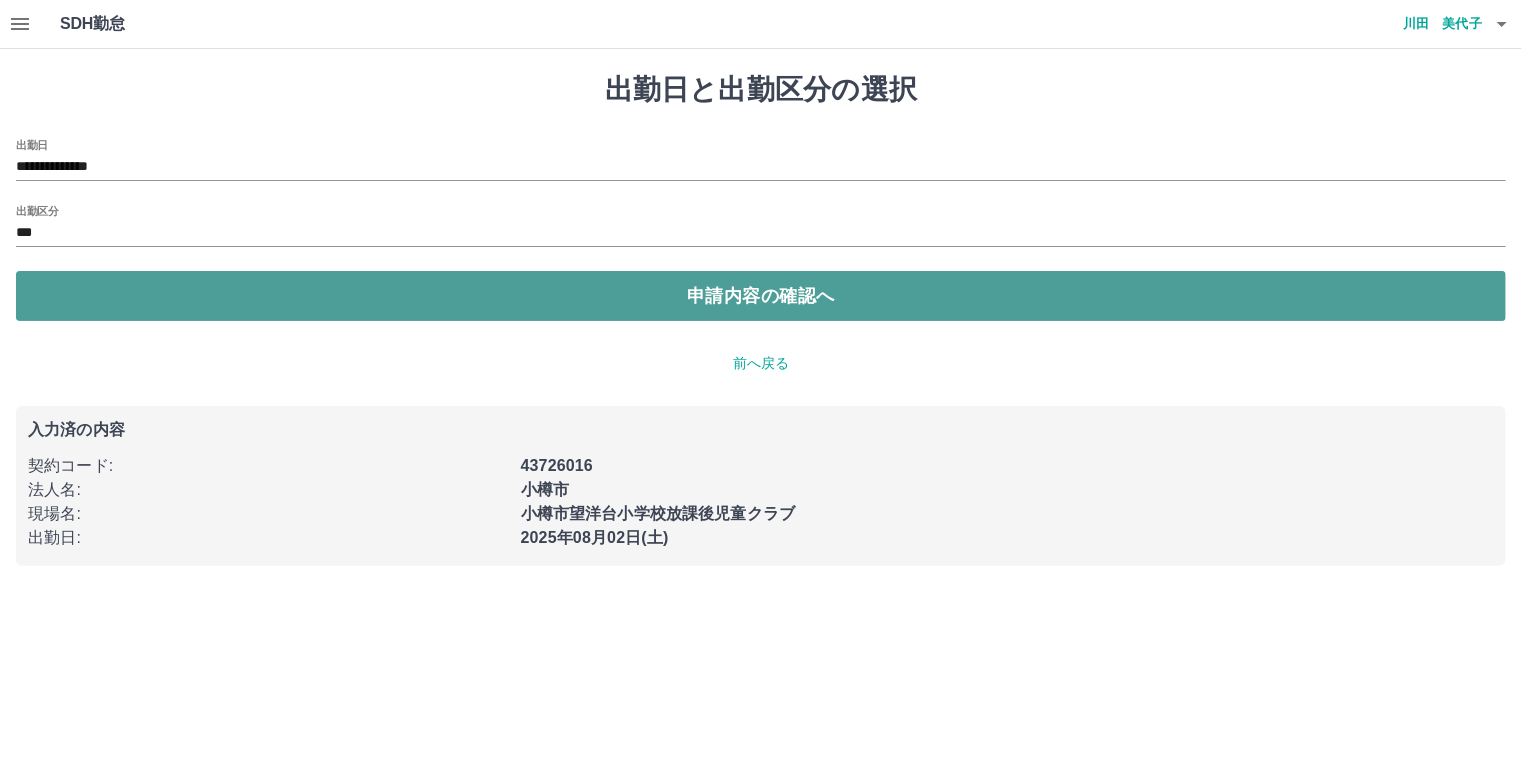 click on "申請内容の確認へ" at bounding box center (761, 296) 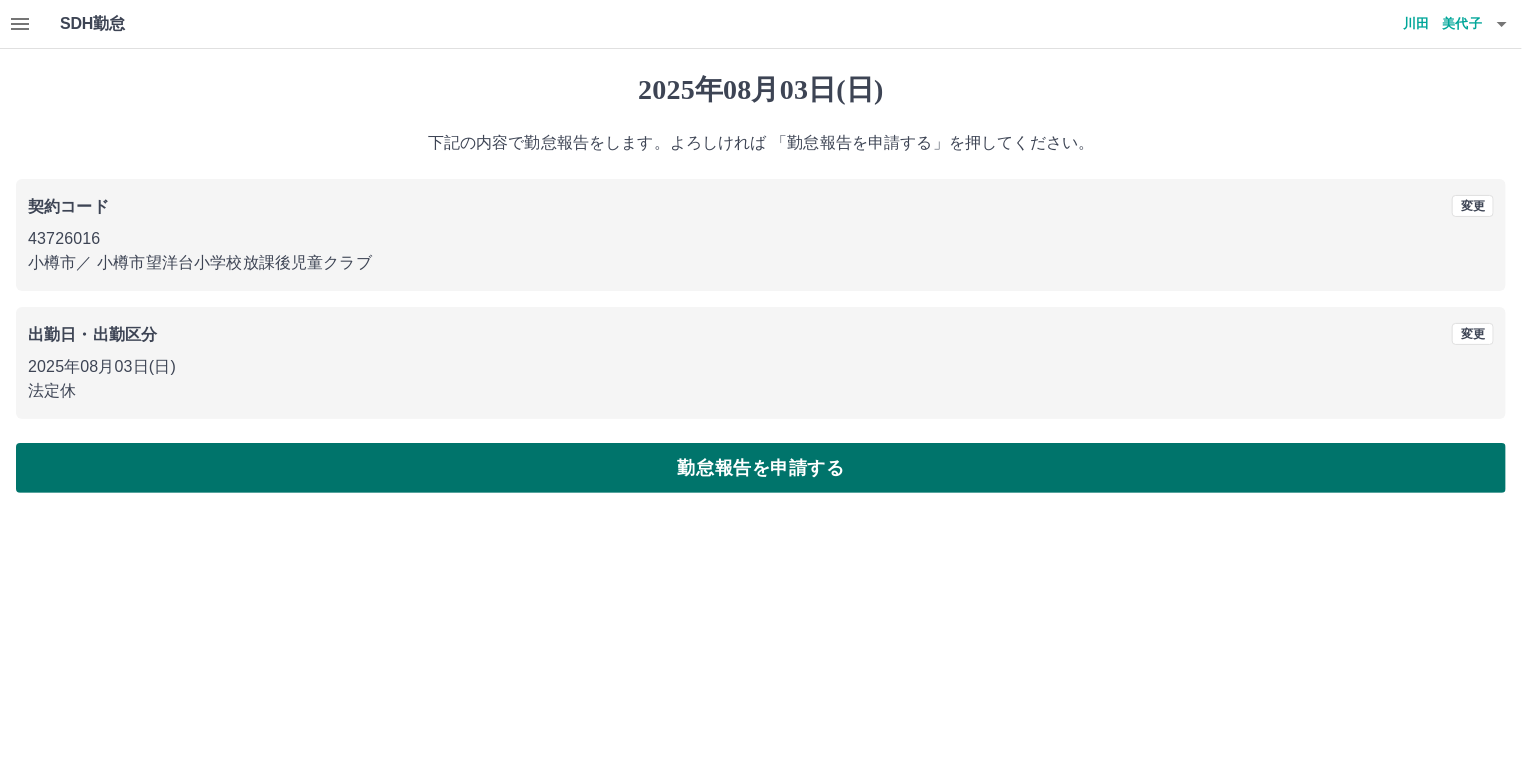 click on "勤怠報告を申請する" at bounding box center (761, 468) 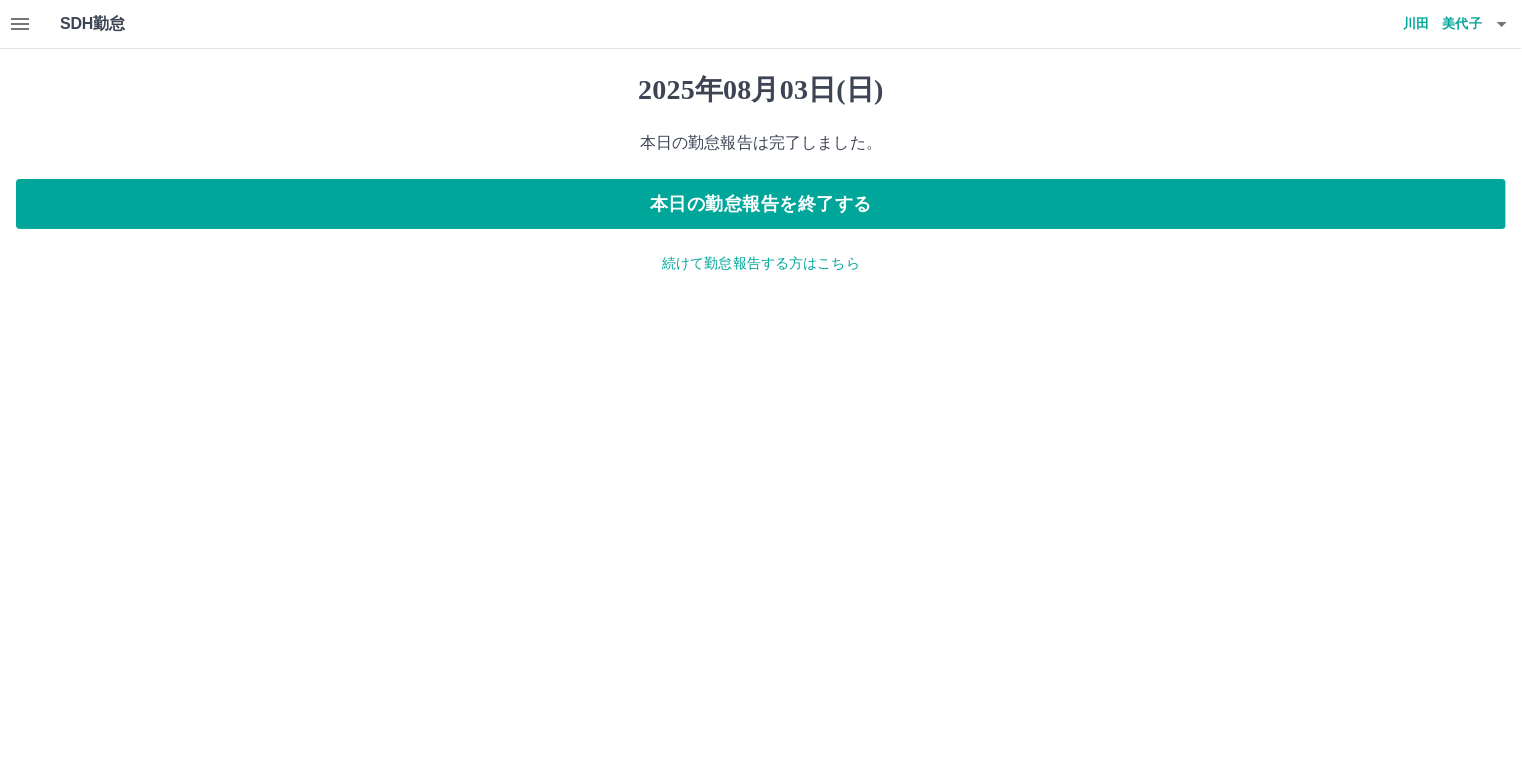 click 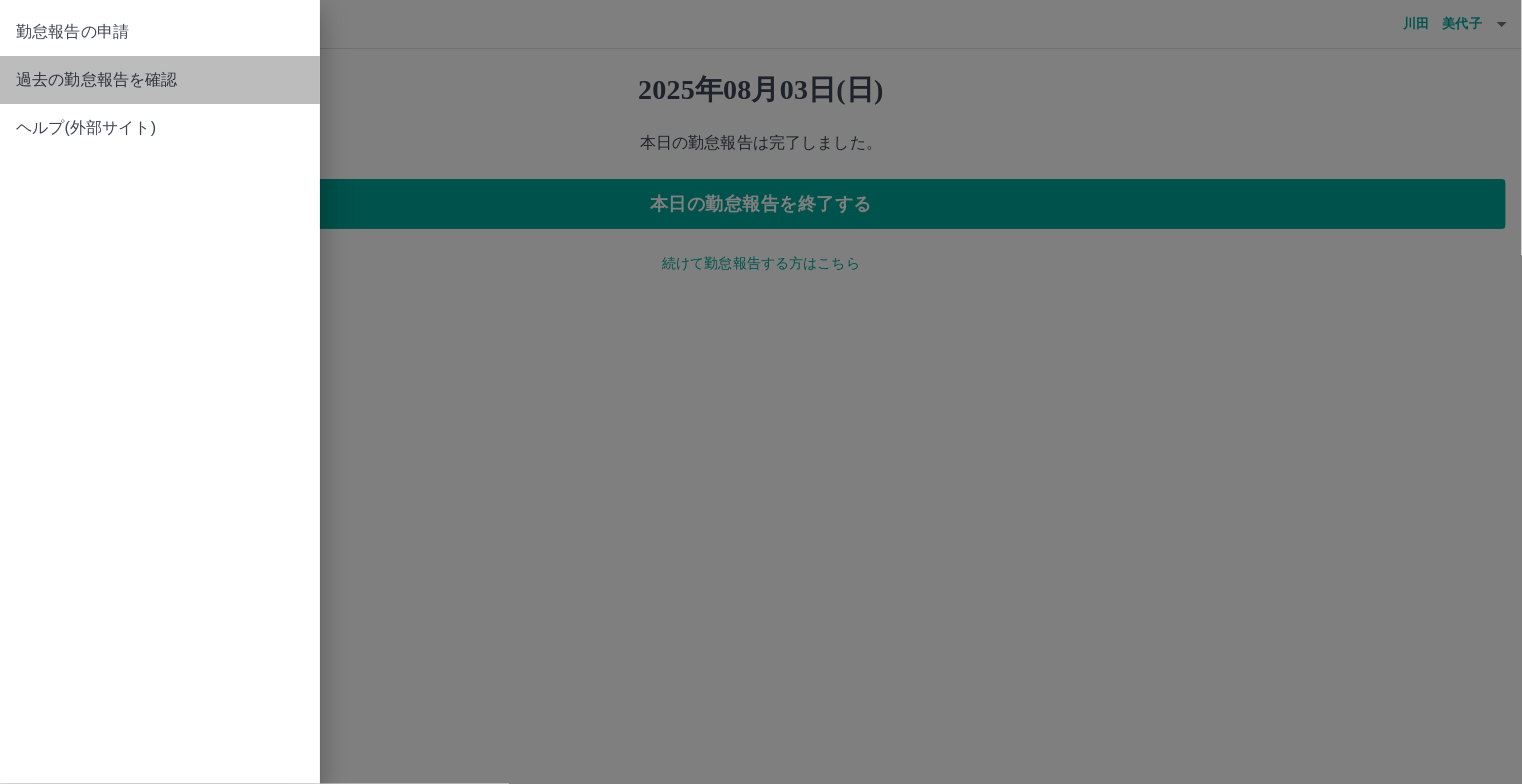click on "過去の勤怠報告を確認" at bounding box center (160, 80) 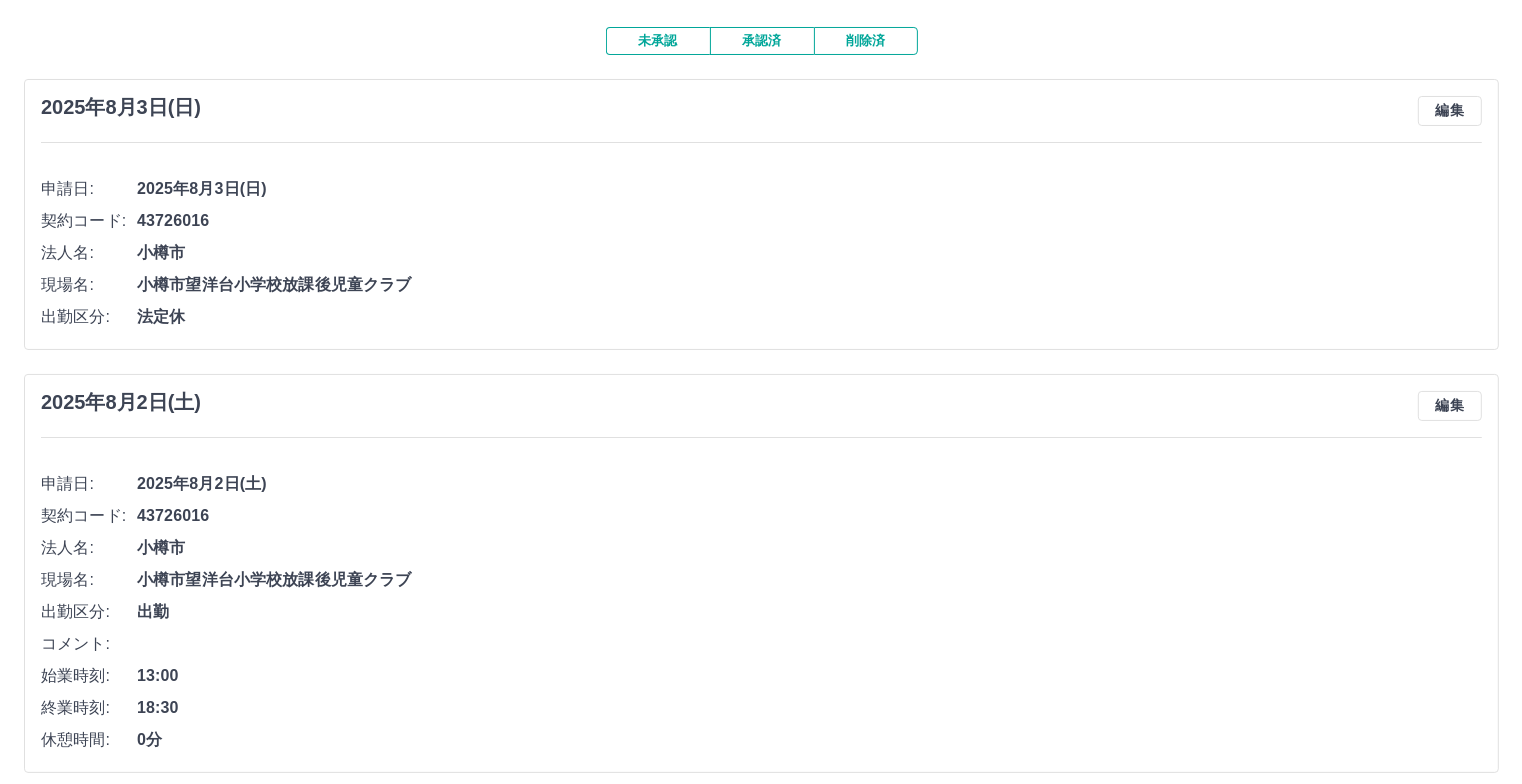 scroll, scrollTop: 0, scrollLeft: 0, axis: both 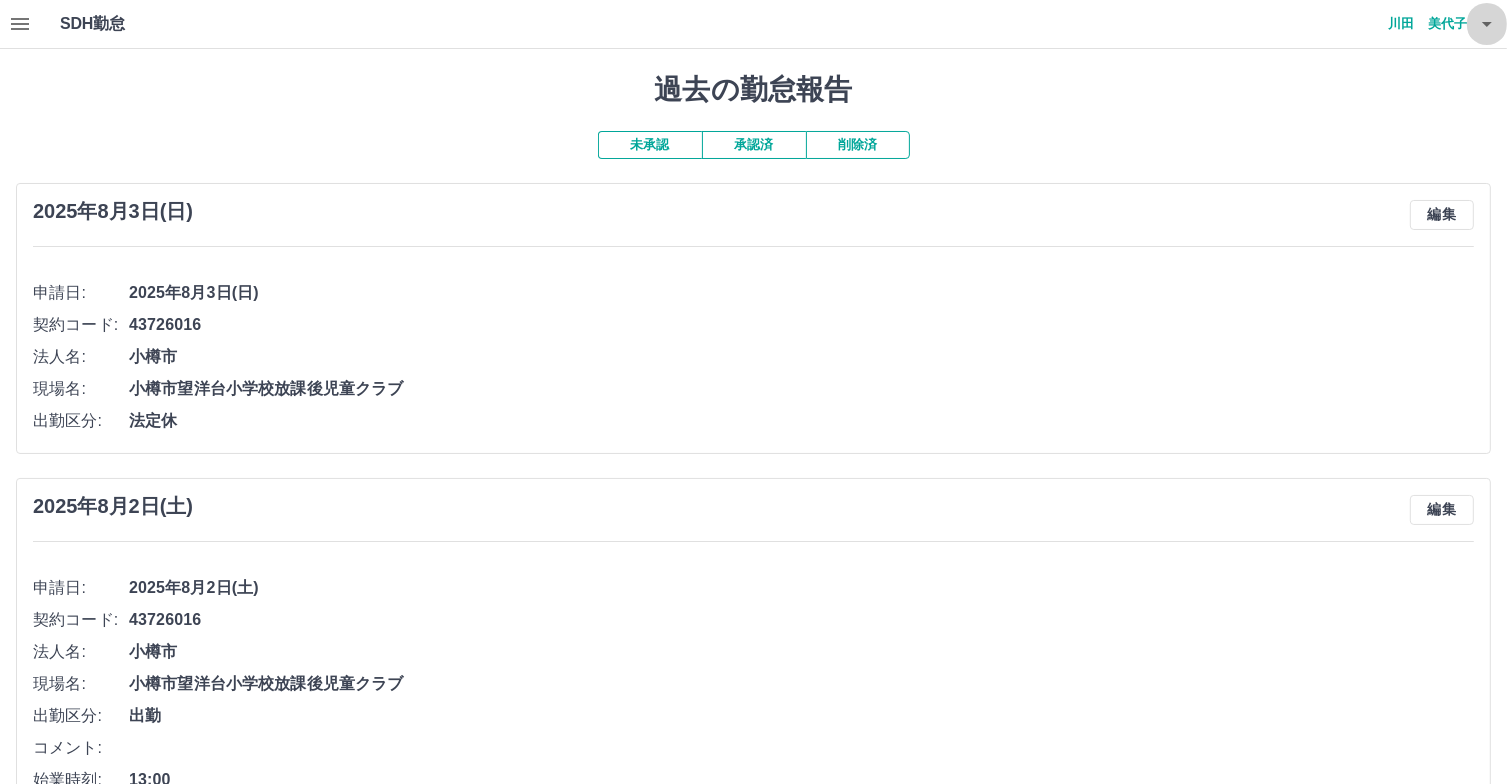 click 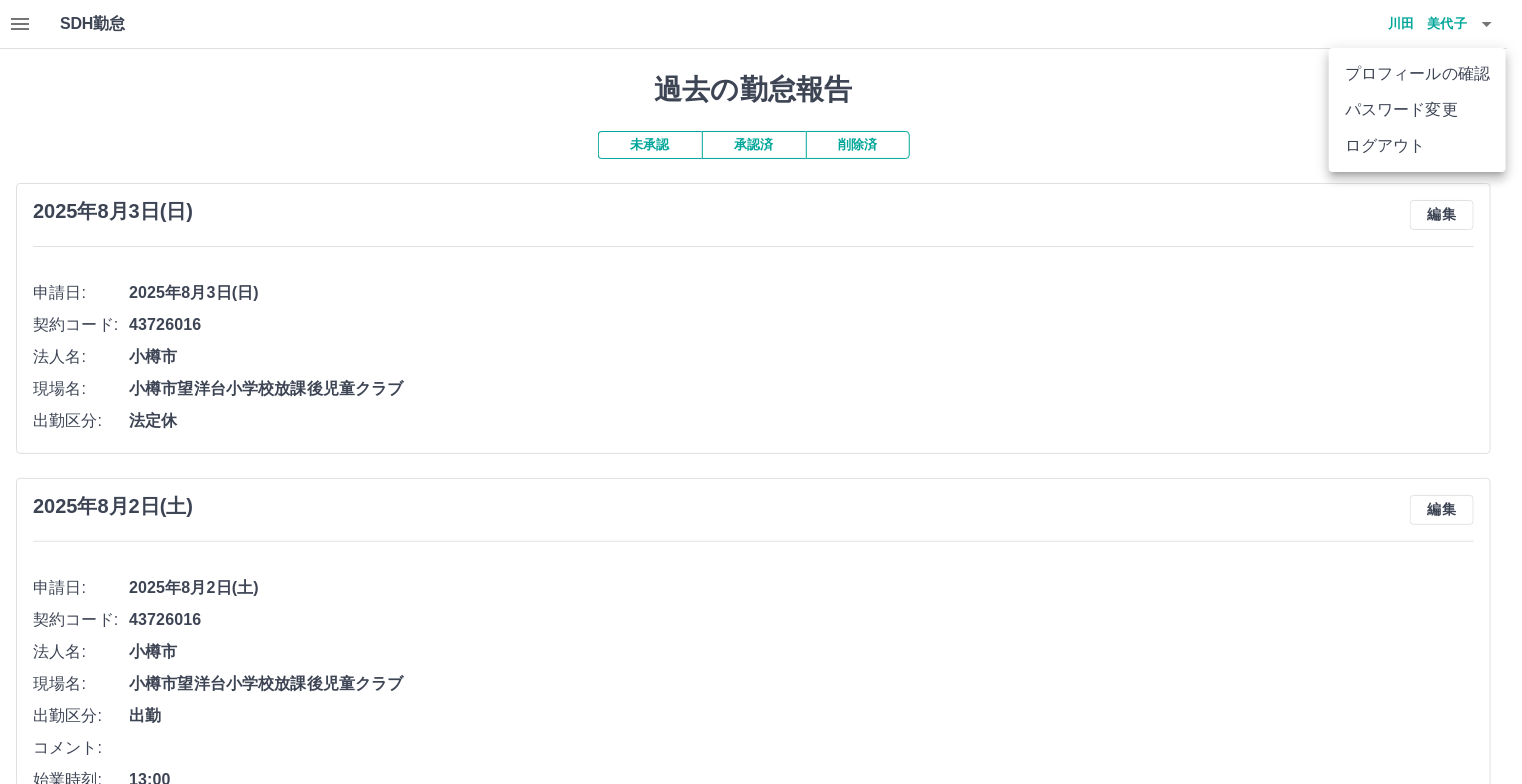 click on "ログアウト" at bounding box center [1417, 146] 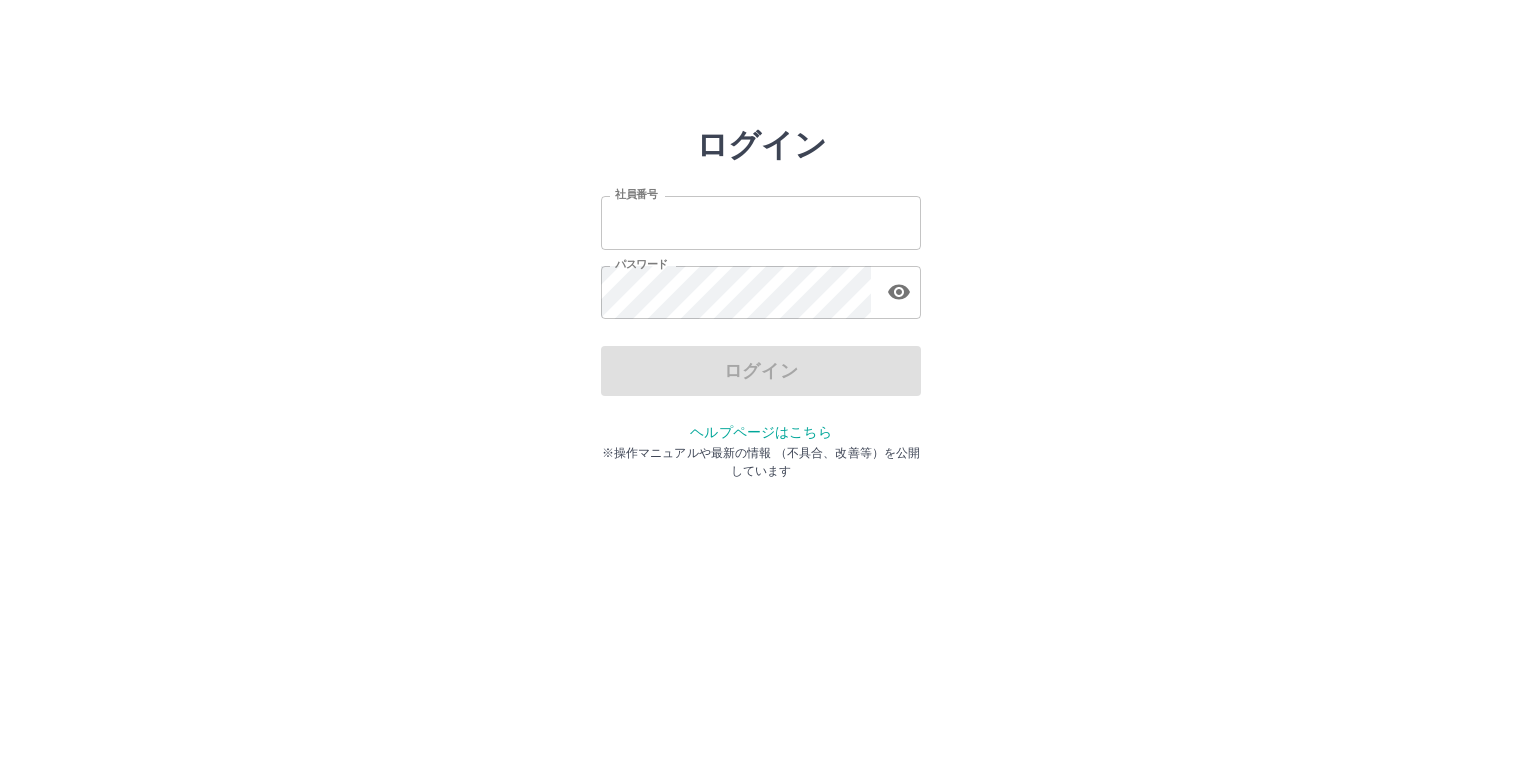 scroll, scrollTop: 0, scrollLeft: 0, axis: both 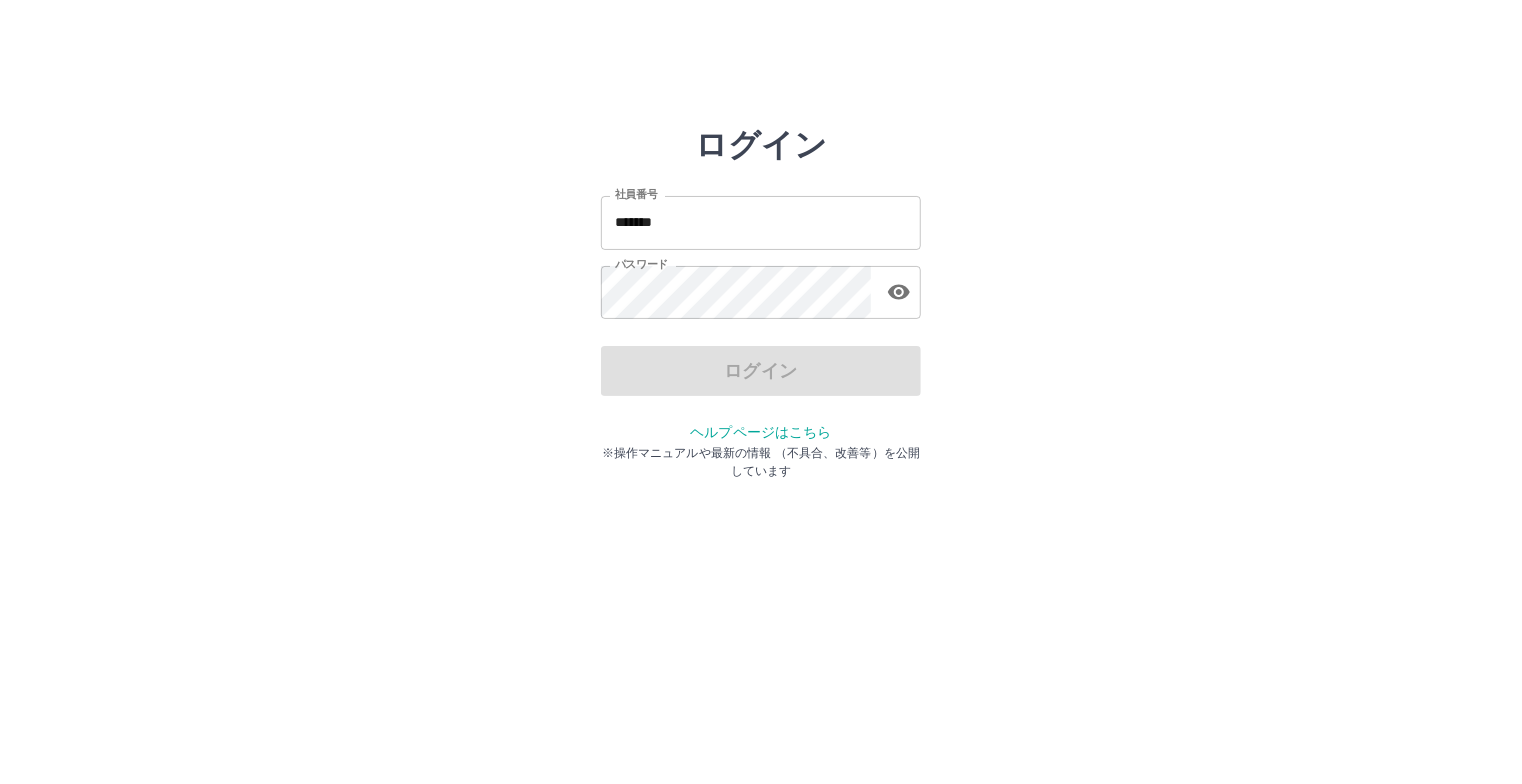click on "*******" at bounding box center (761, 222) 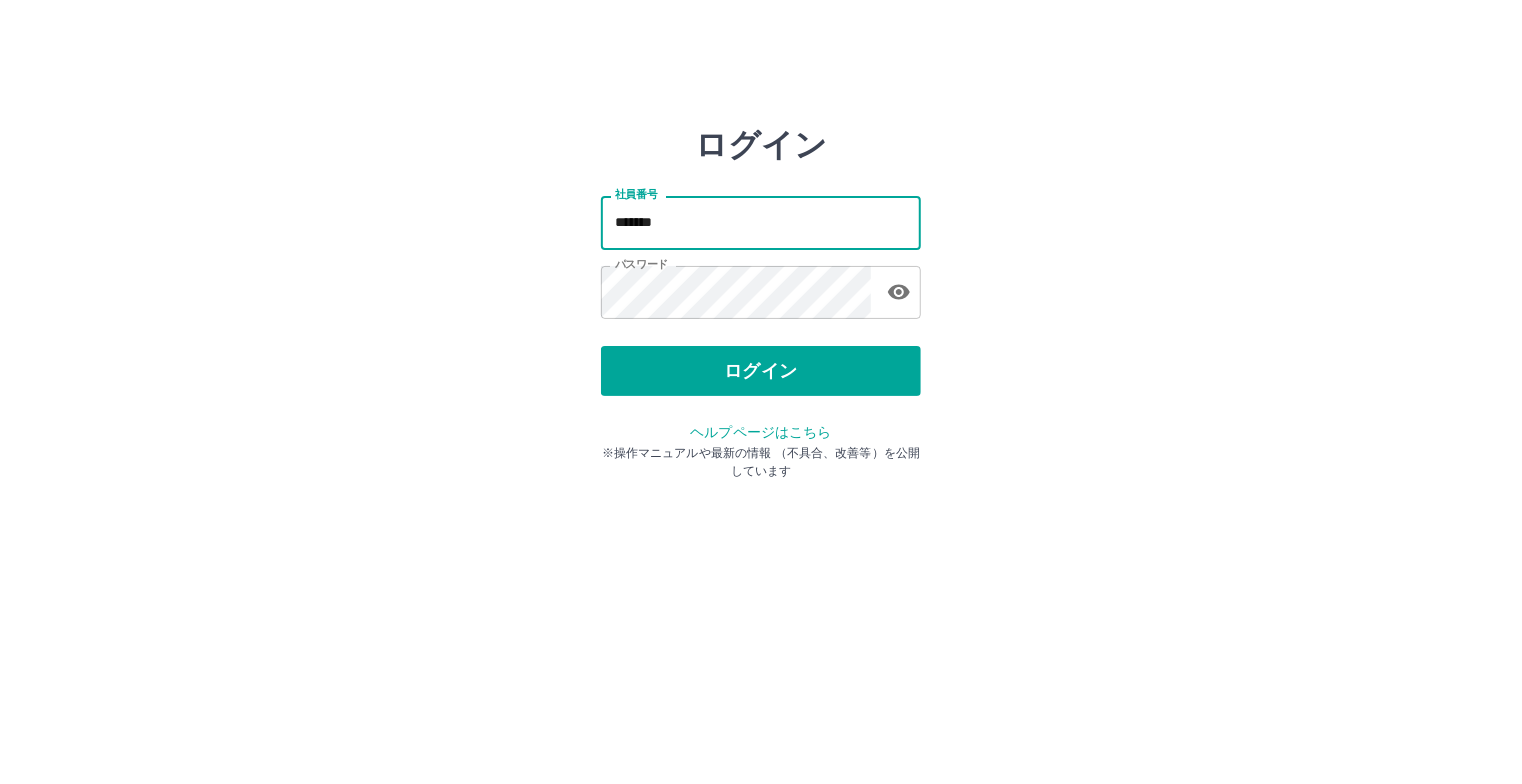 type on "*******" 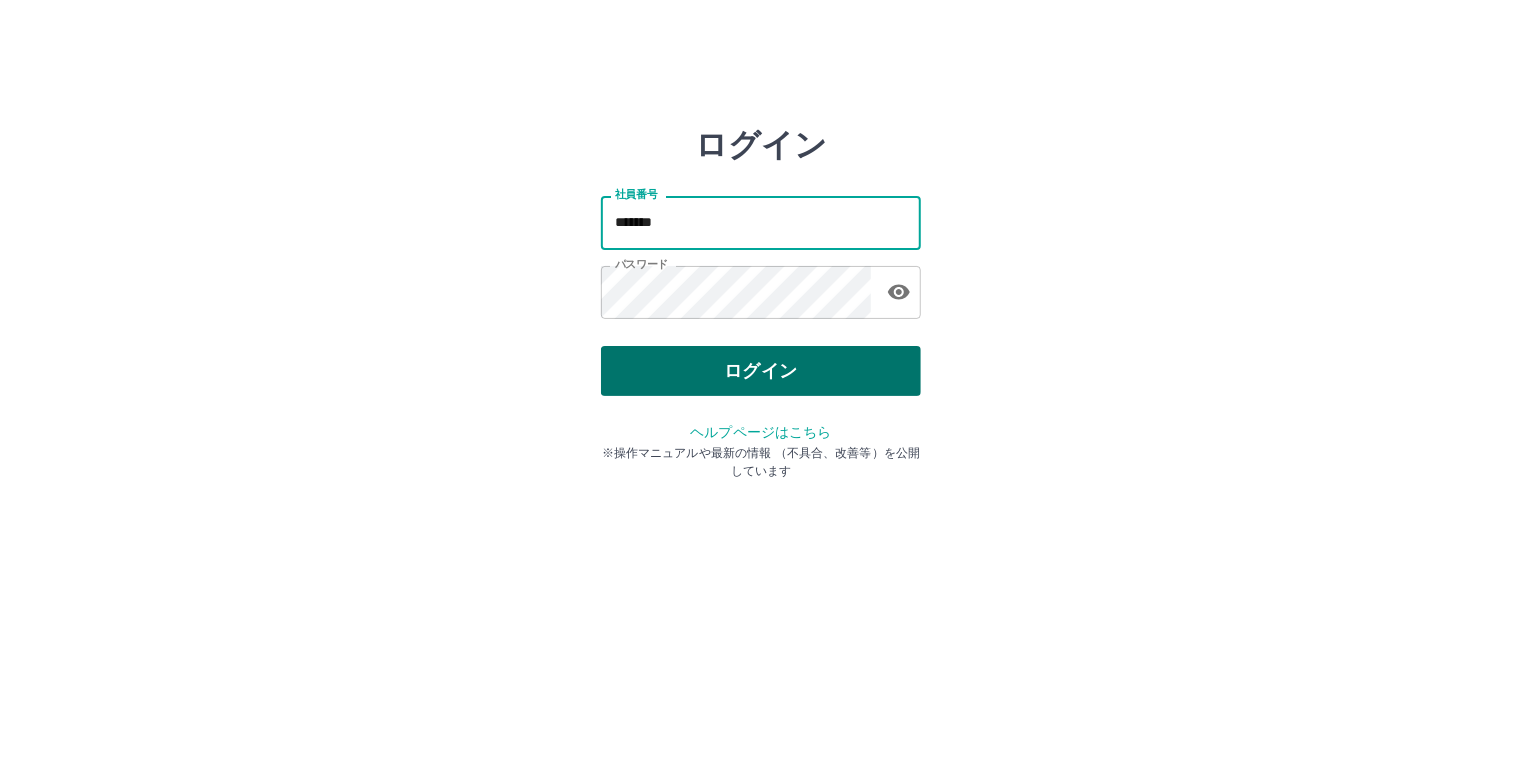 click on "ログイン" at bounding box center [761, 371] 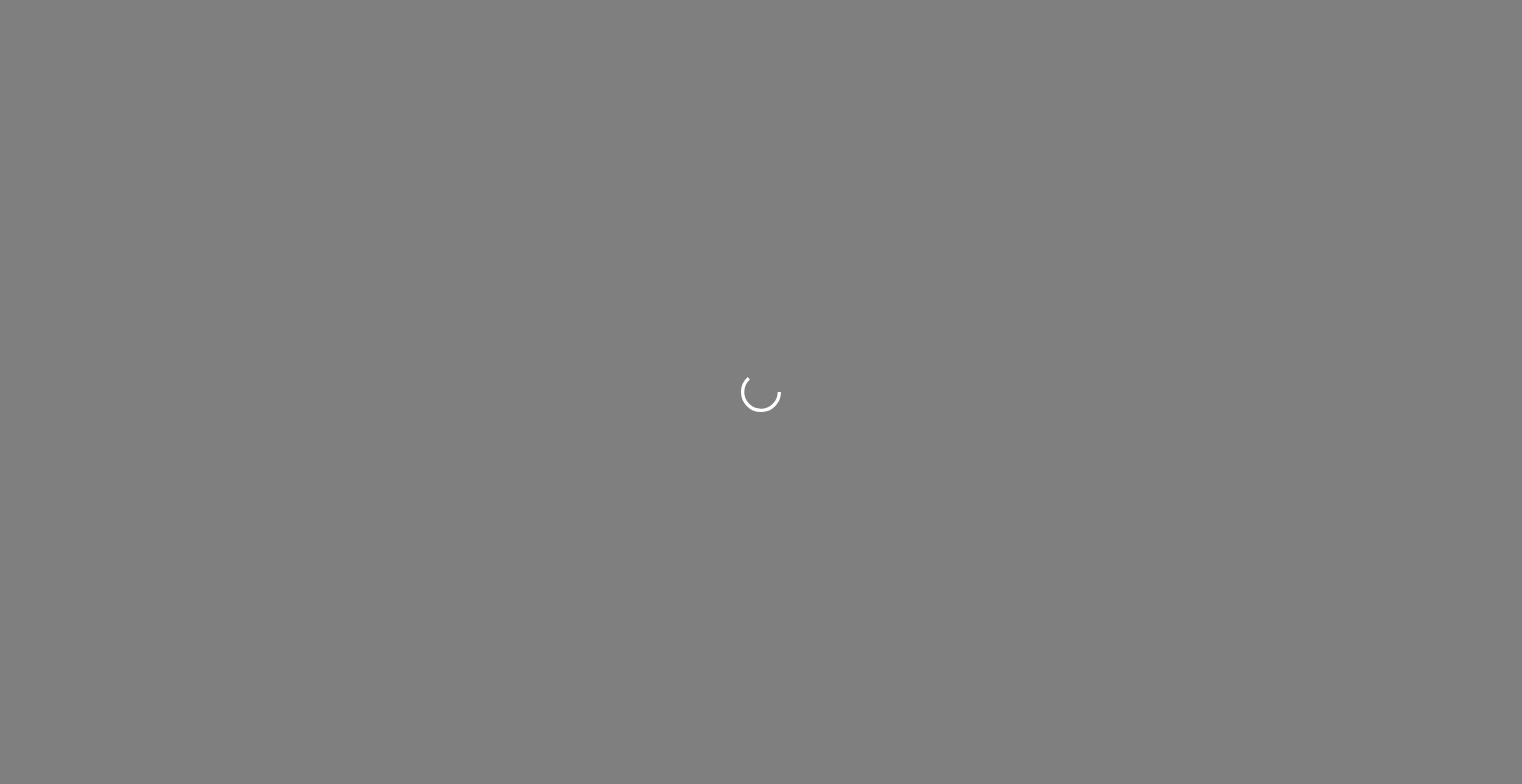 scroll, scrollTop: 0, scrollLeft: 0, axis: both 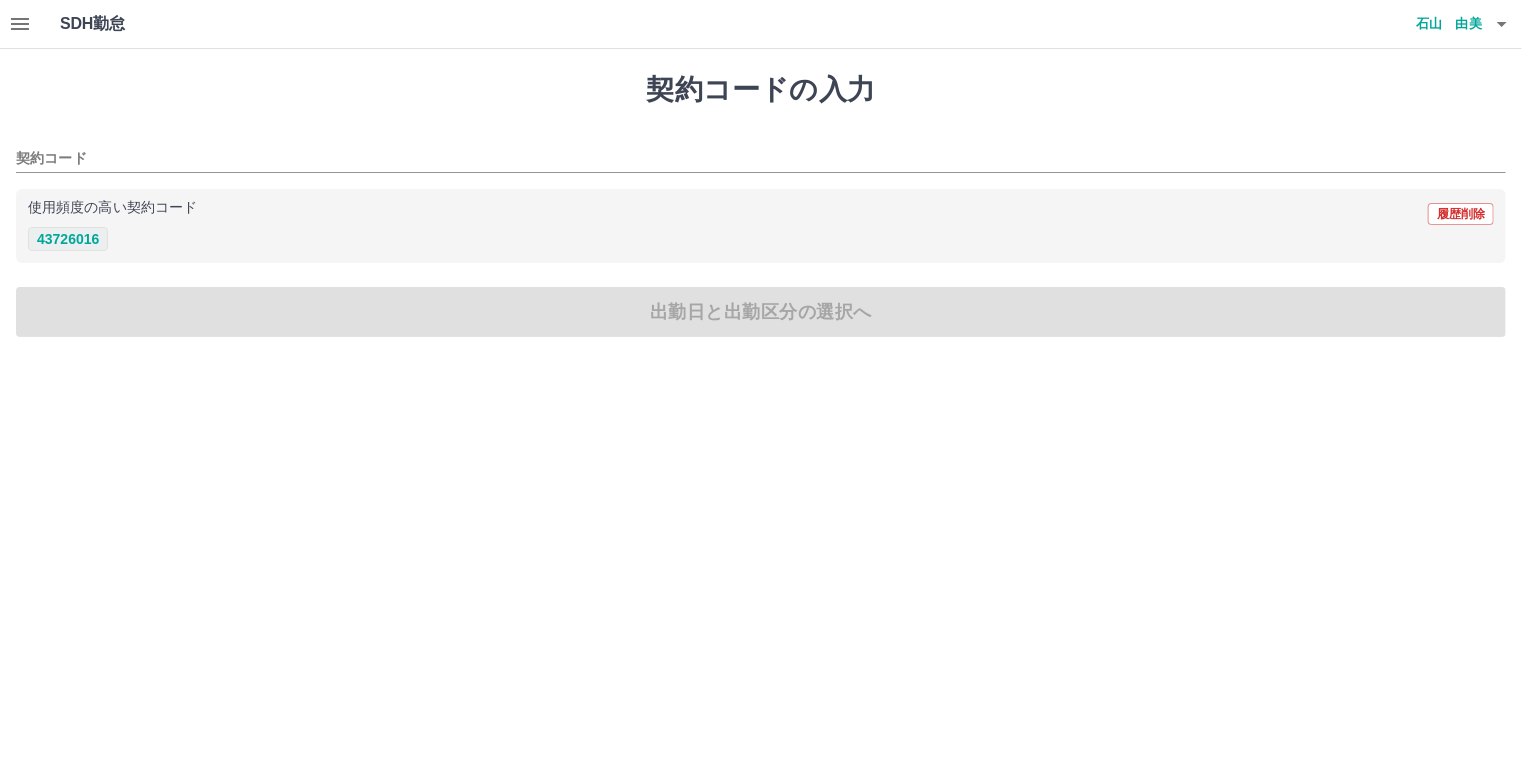 click on "43726016" at bounding box center (68, 239) 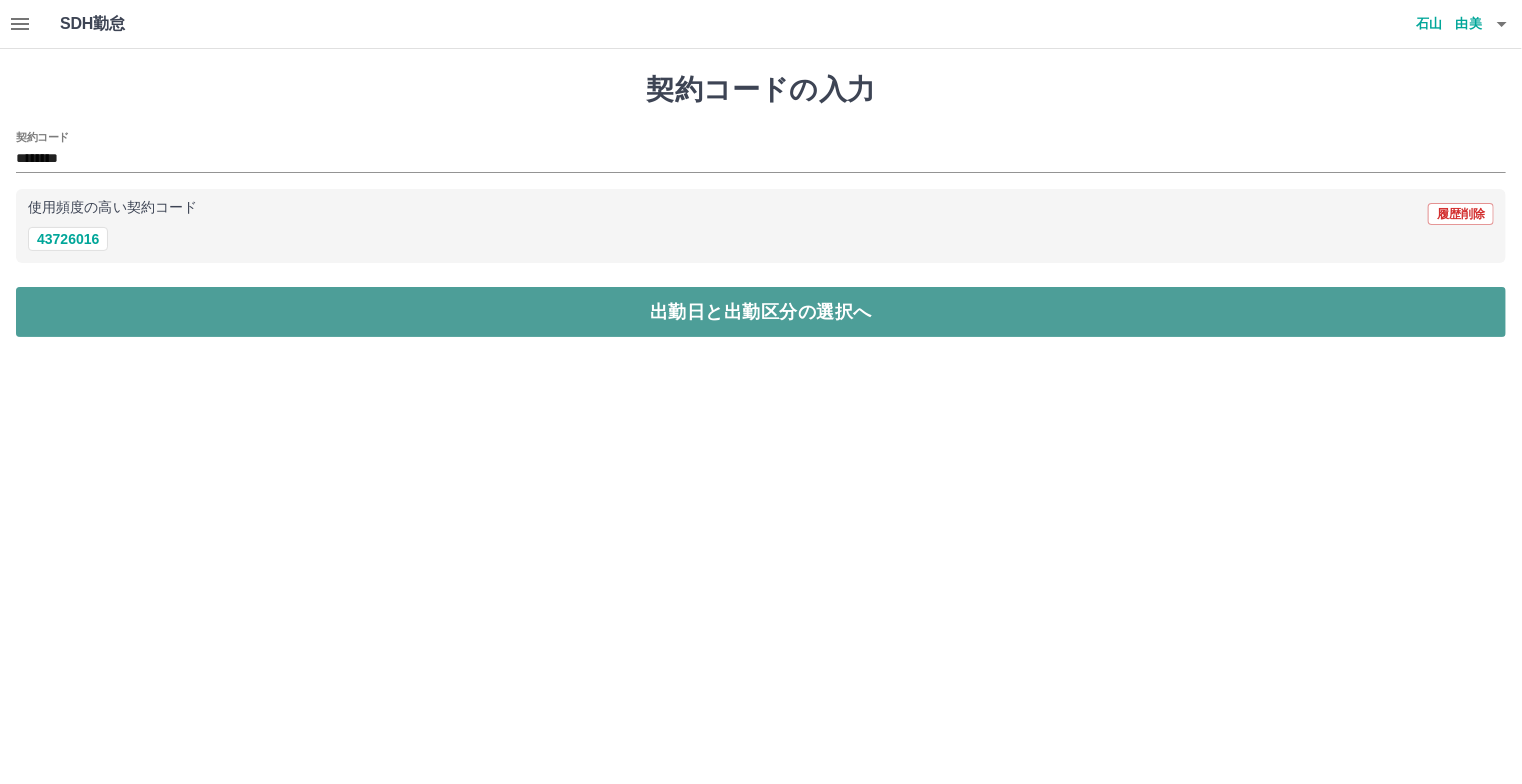 click on "出勤日と出勤区分の選択へ" at bounding box center (761, 312) 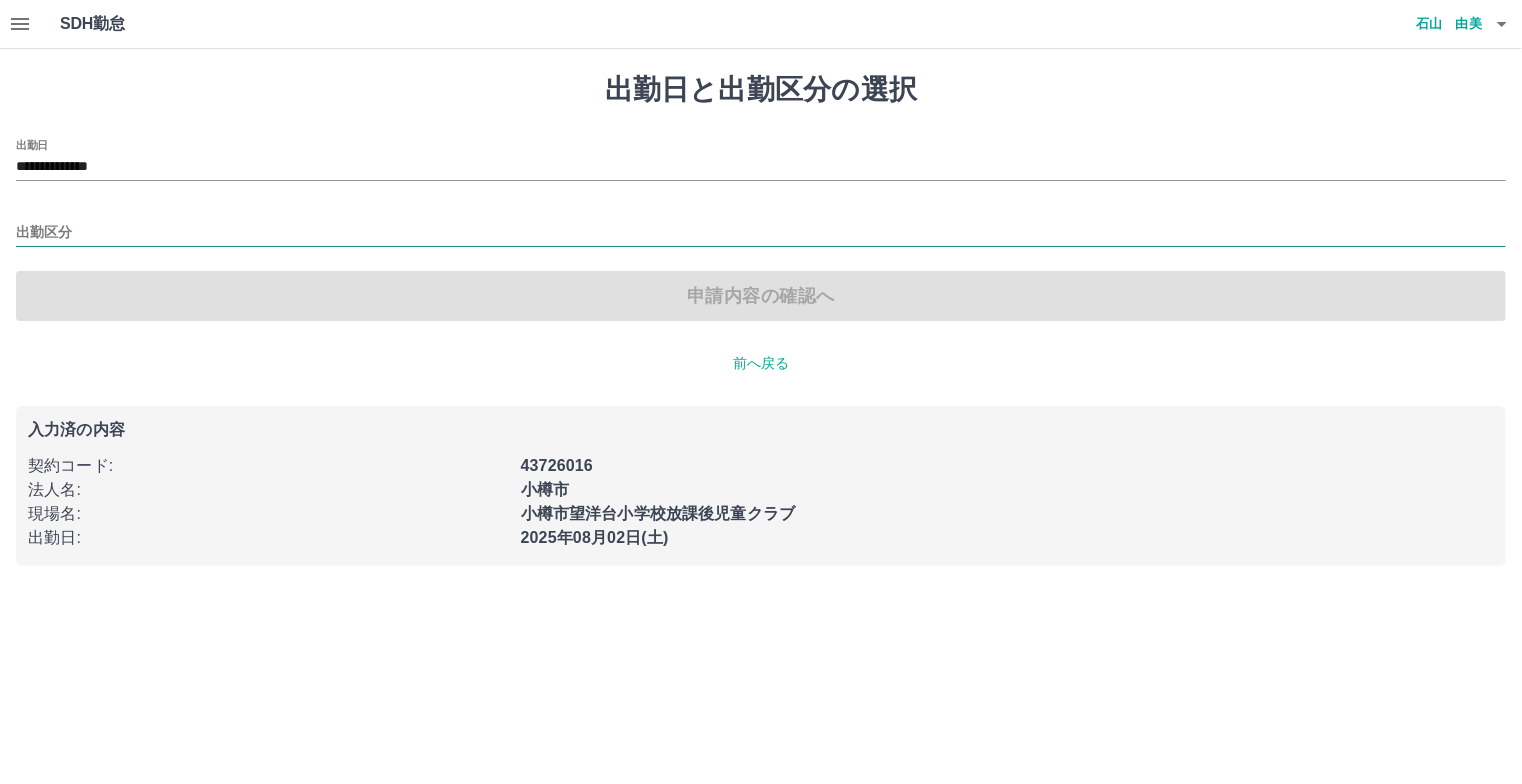 click on "出勤区分" at bounding box center [761, 233] 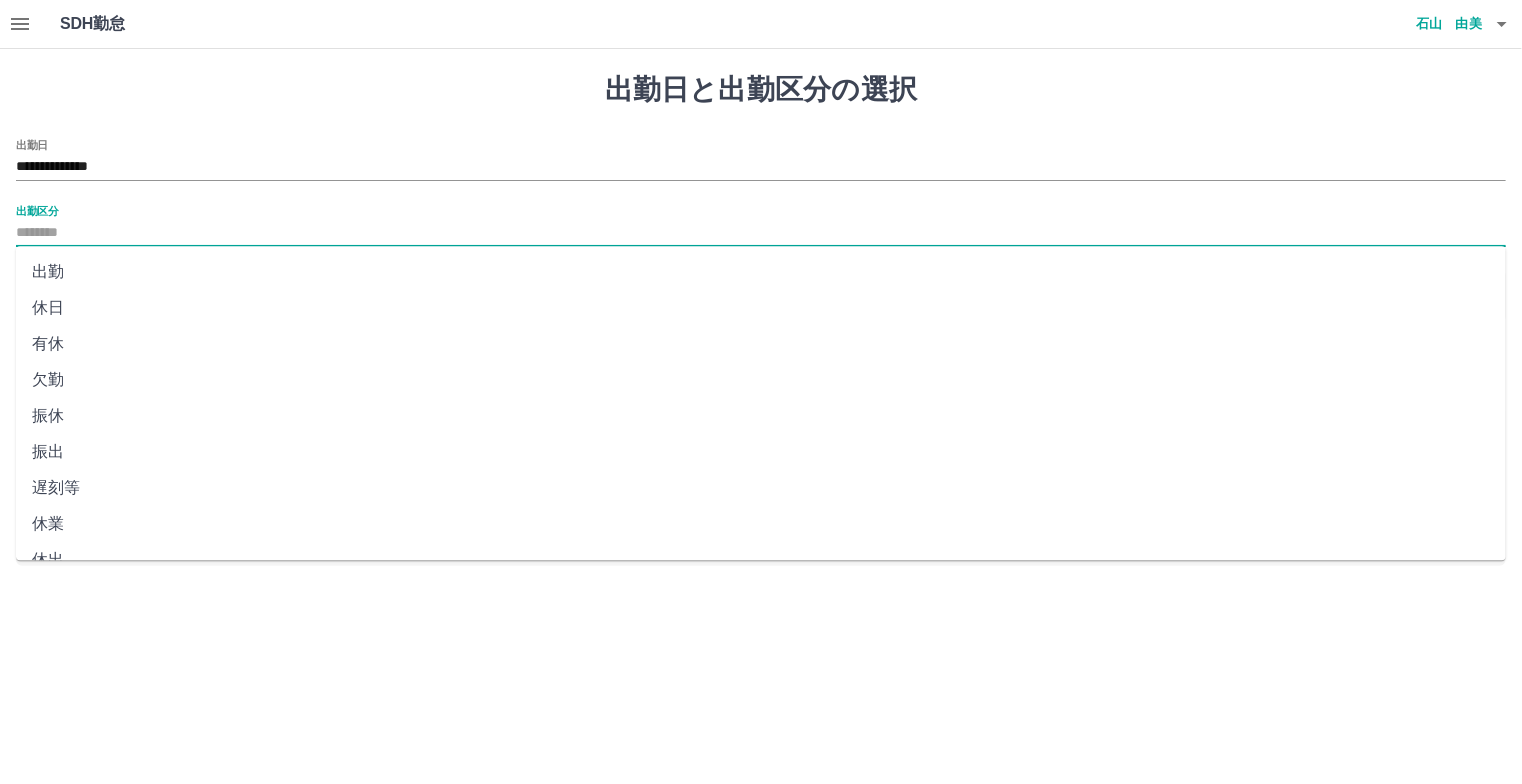 click on "出勤" at bounding box center [761, 272] 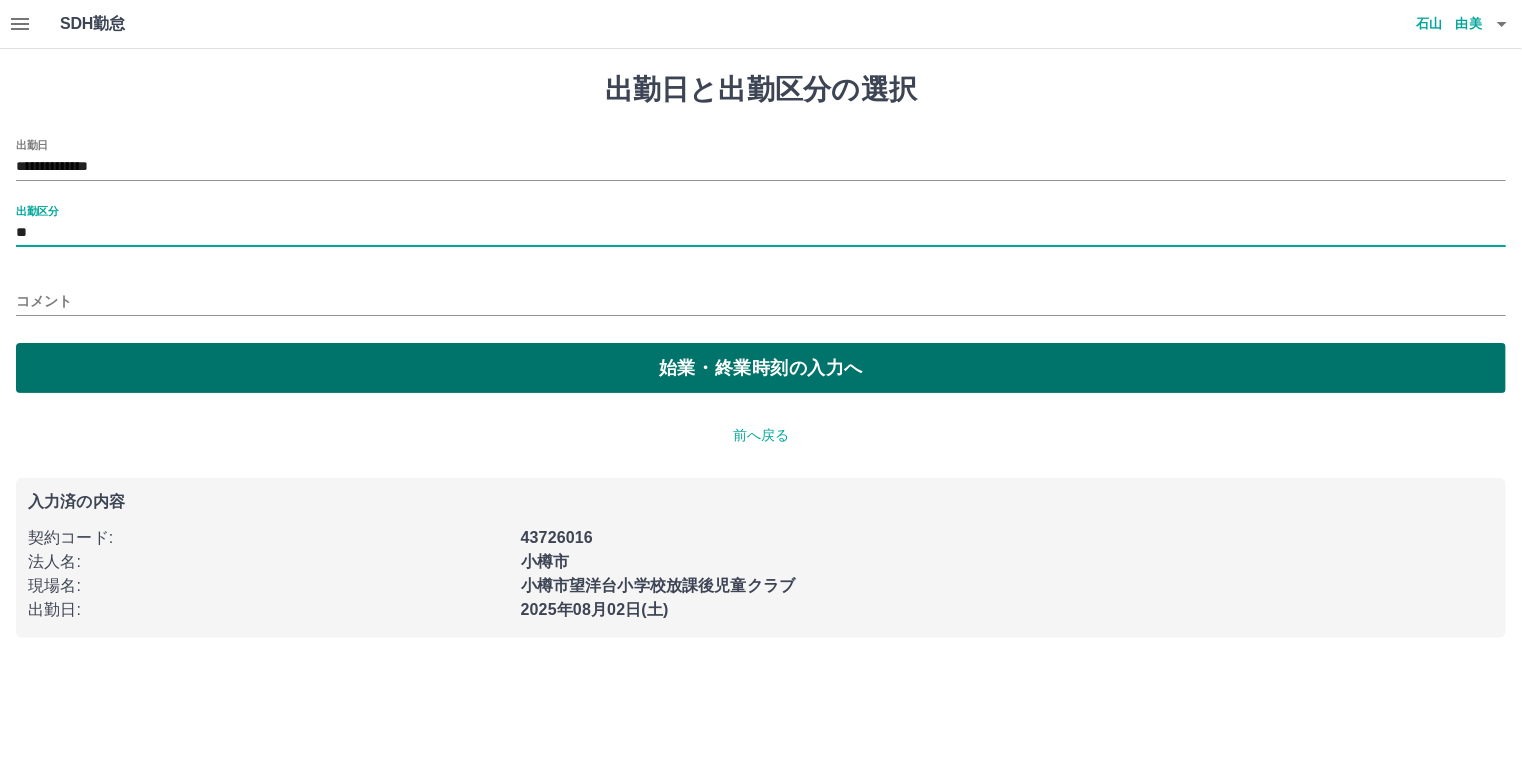 click on "始業・終業時刻の入力へ" at bounding box center (761, 368) 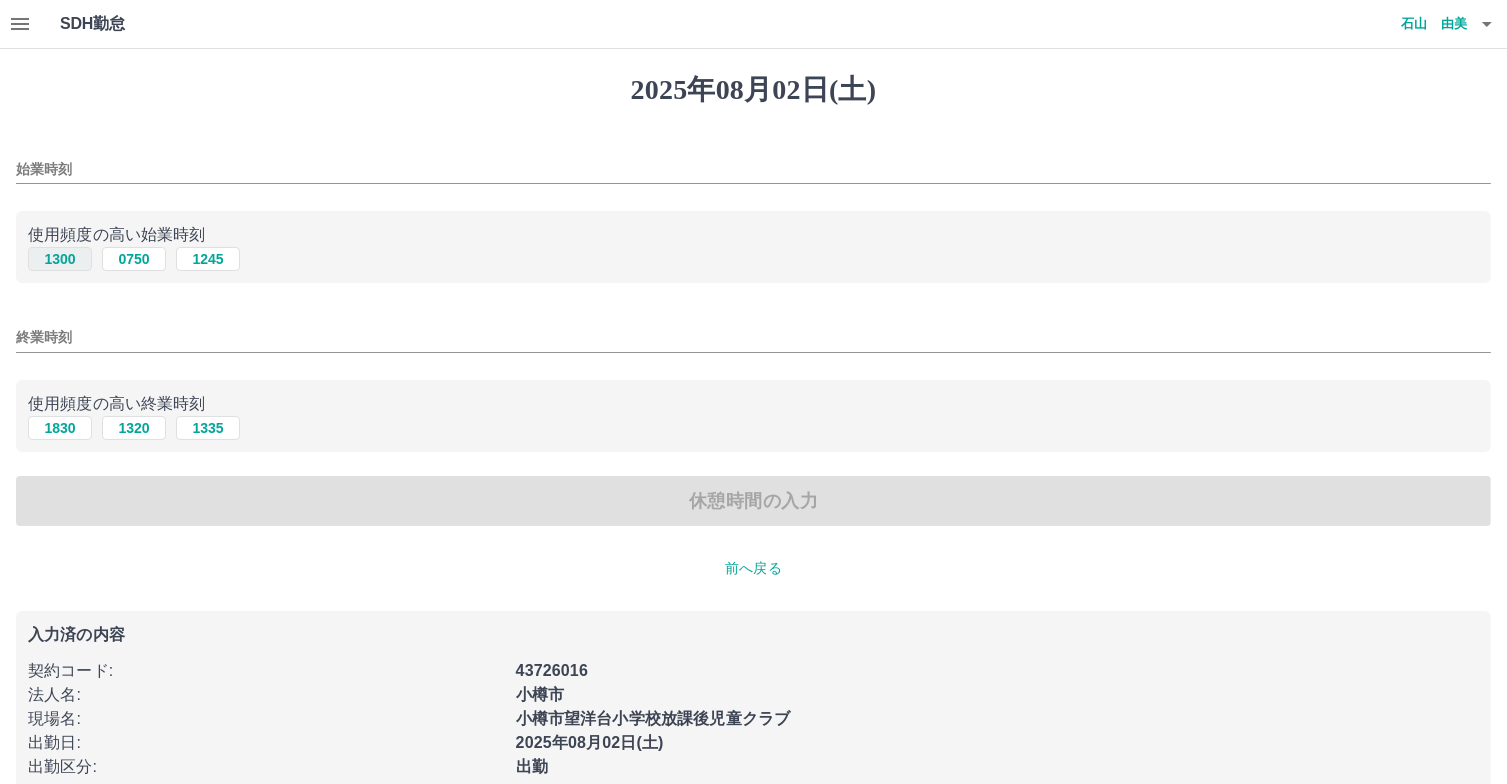 click on "1300" at bounding box center [60, 259] 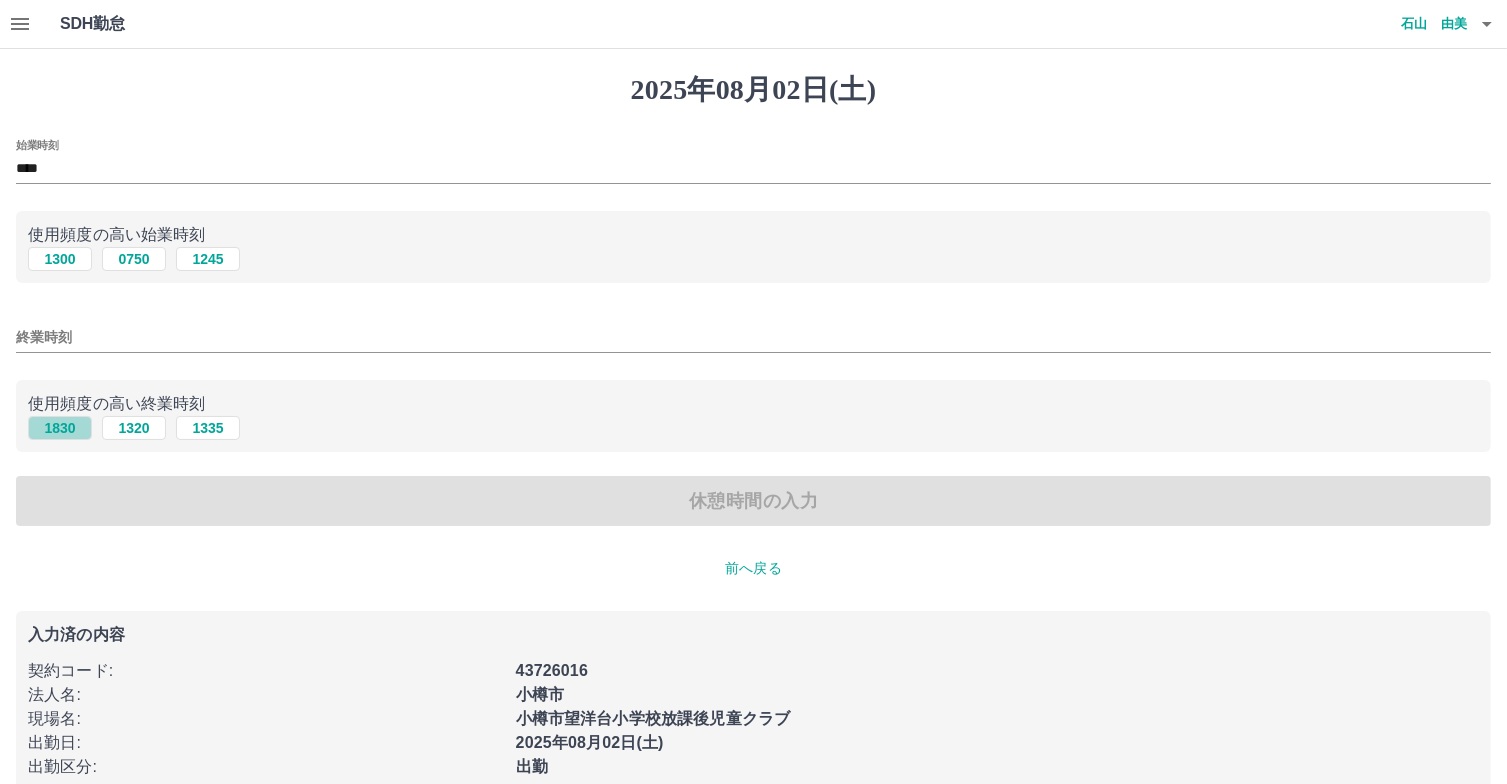 click on "1830" at bounding box center (60, 428) 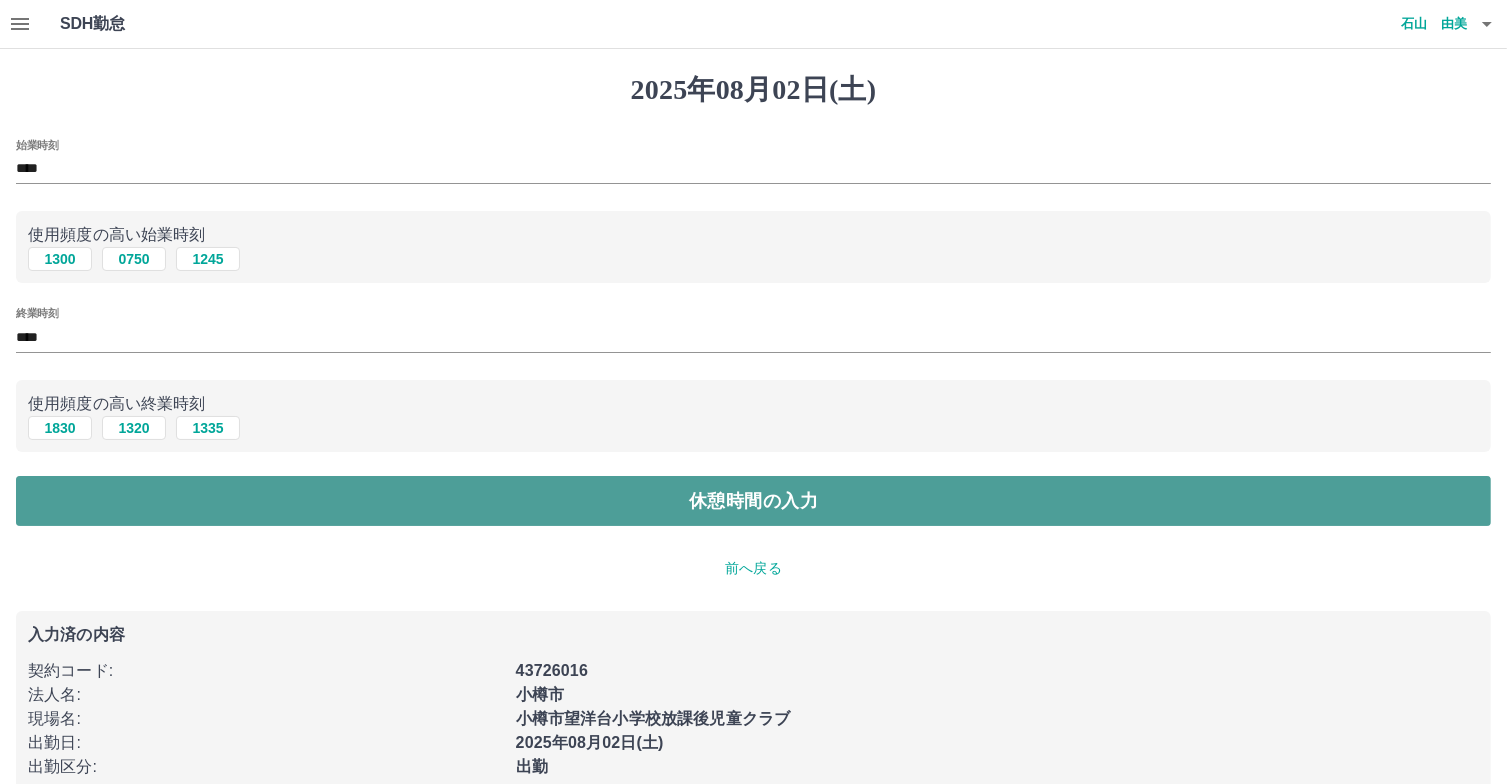 click on "休憩時間の入力" at bounding box center [753, 501] 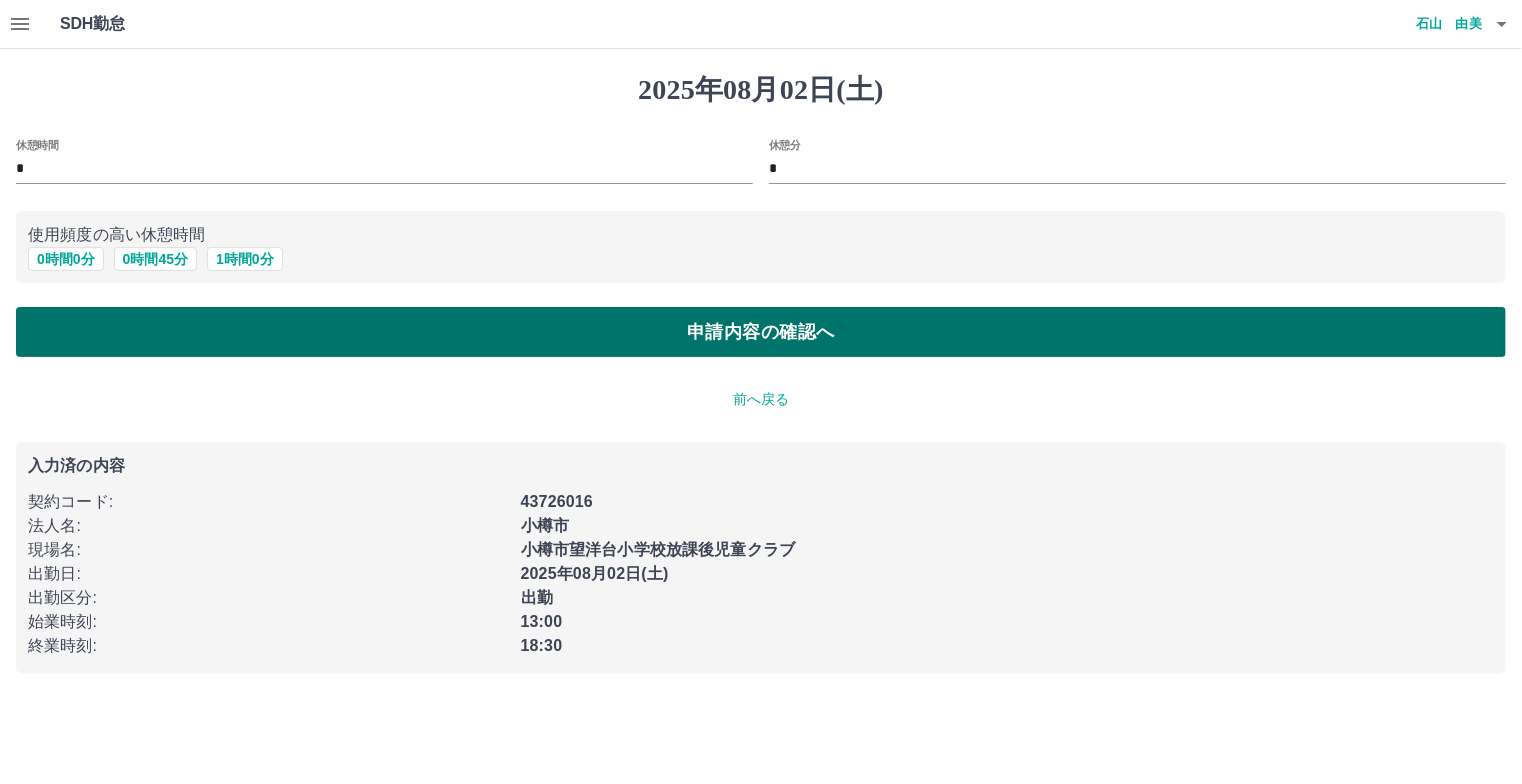 click on "申請内容の確認へ" at bounding box center [761, 332] 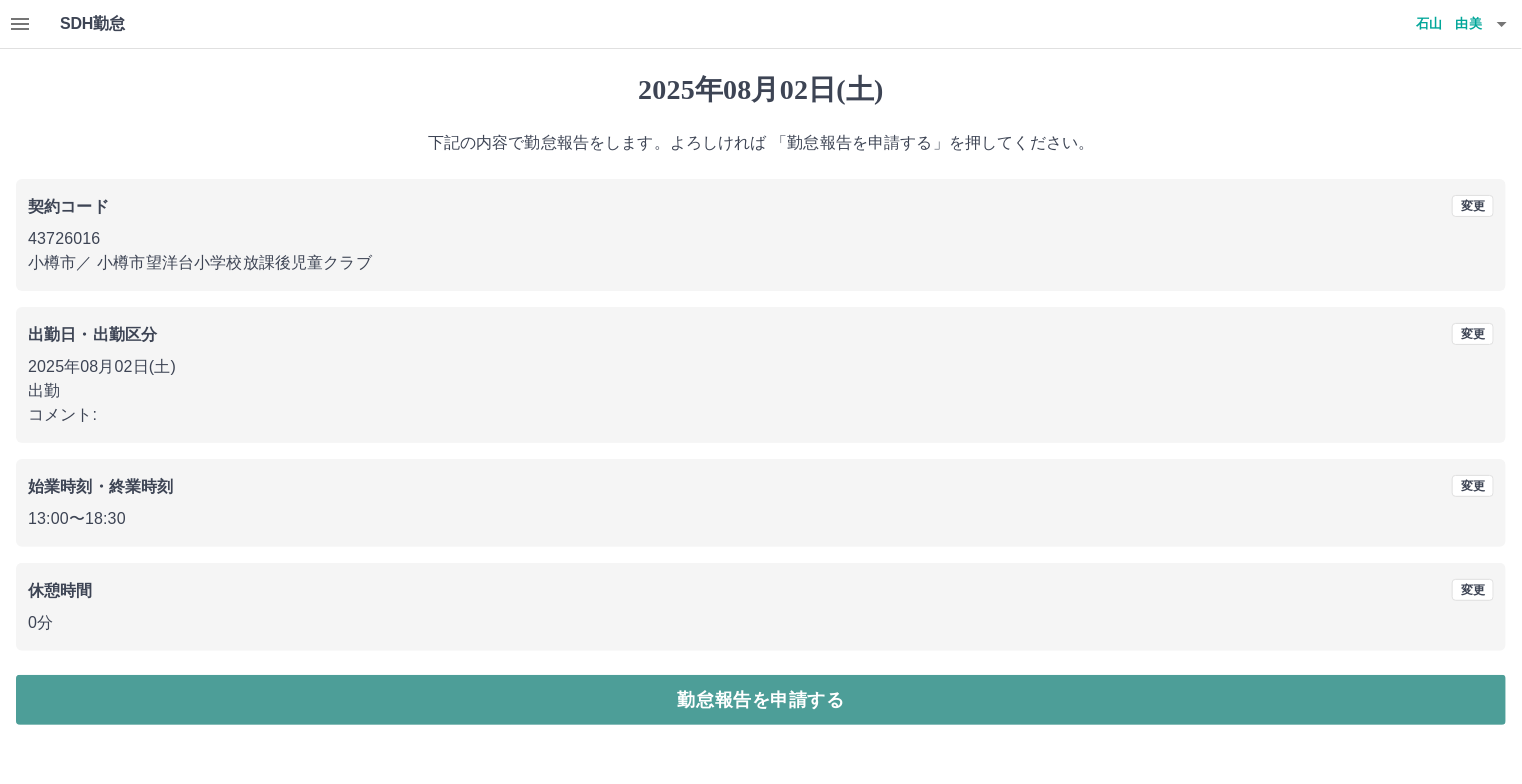 click on "勤怠報告を申請する" at bounding box center [761, 700] 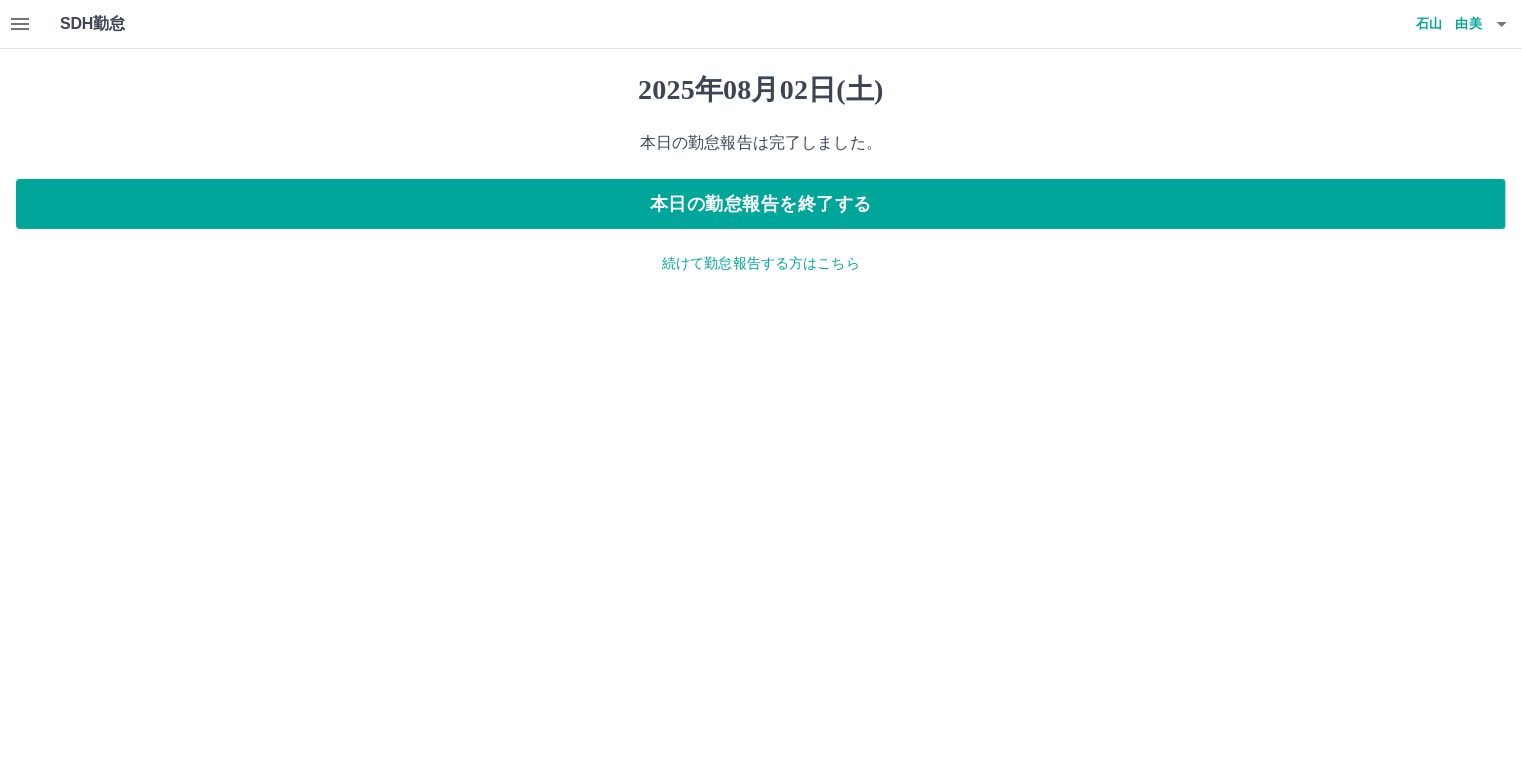 click on "続けて勤怠報告する方はこちら" at bounding box center [761, 263] 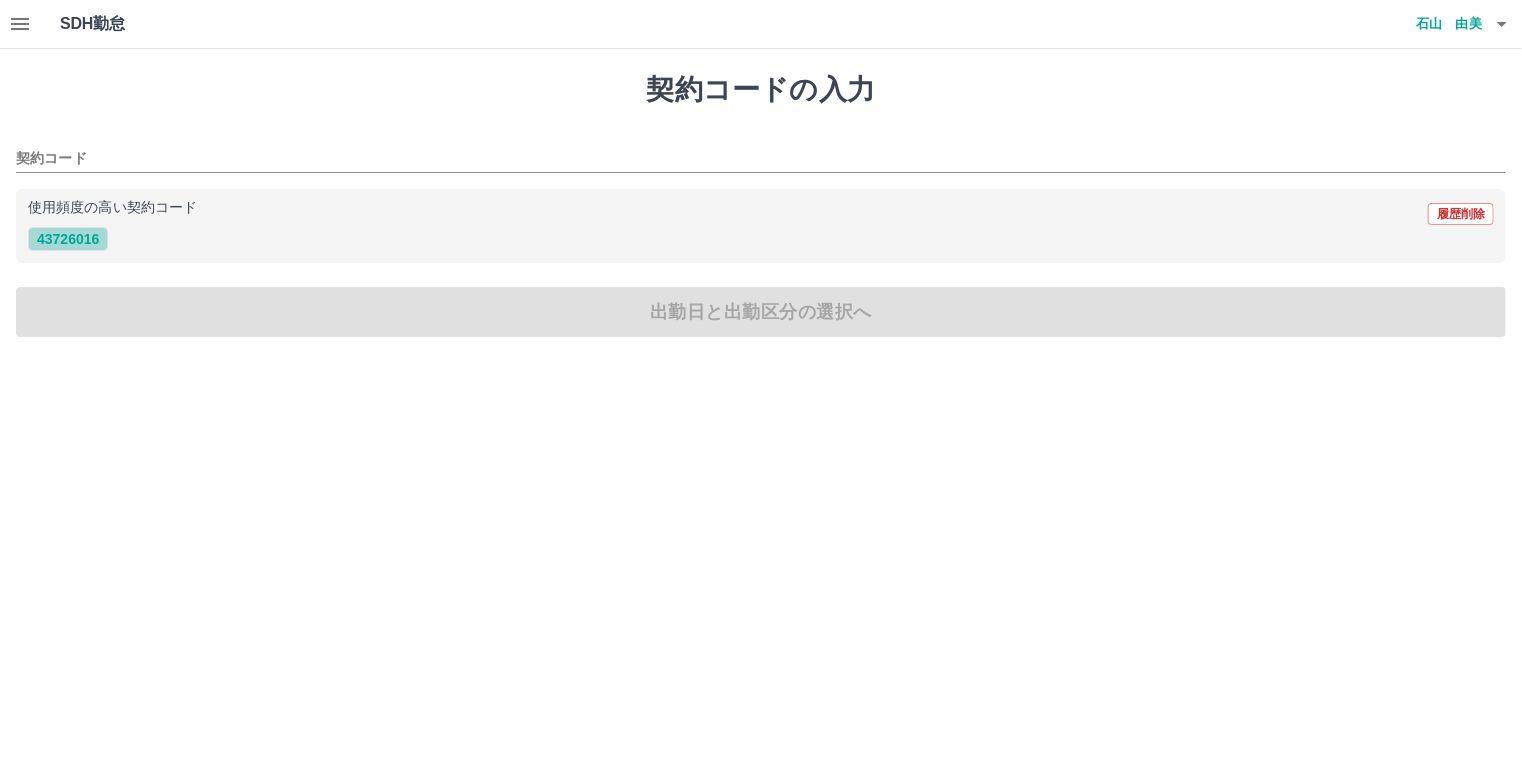 click on "43726016" at bounding box center [68, 239] 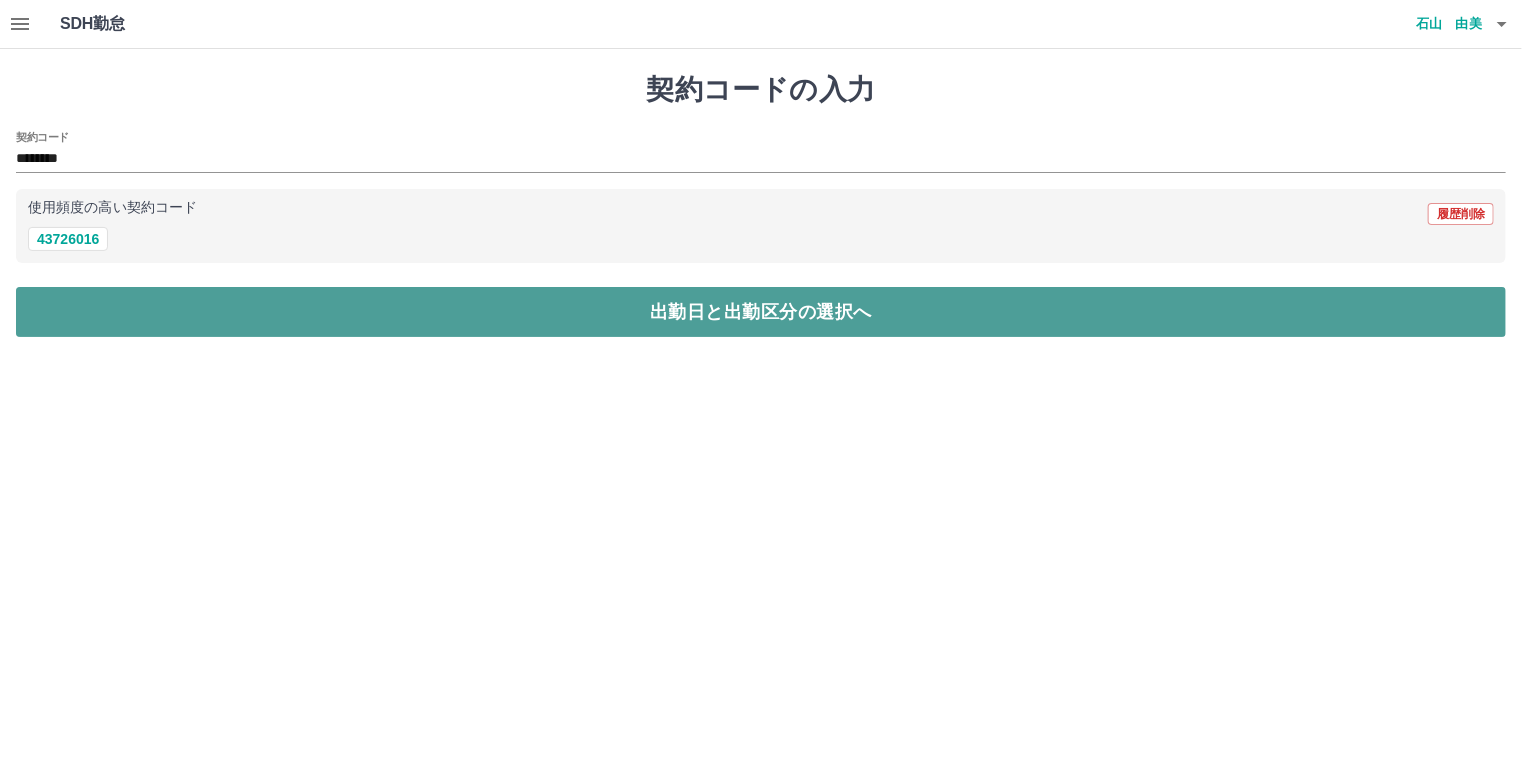 click on "出勤日と出勤区分の選択へ" at bounding box center (761, 312) 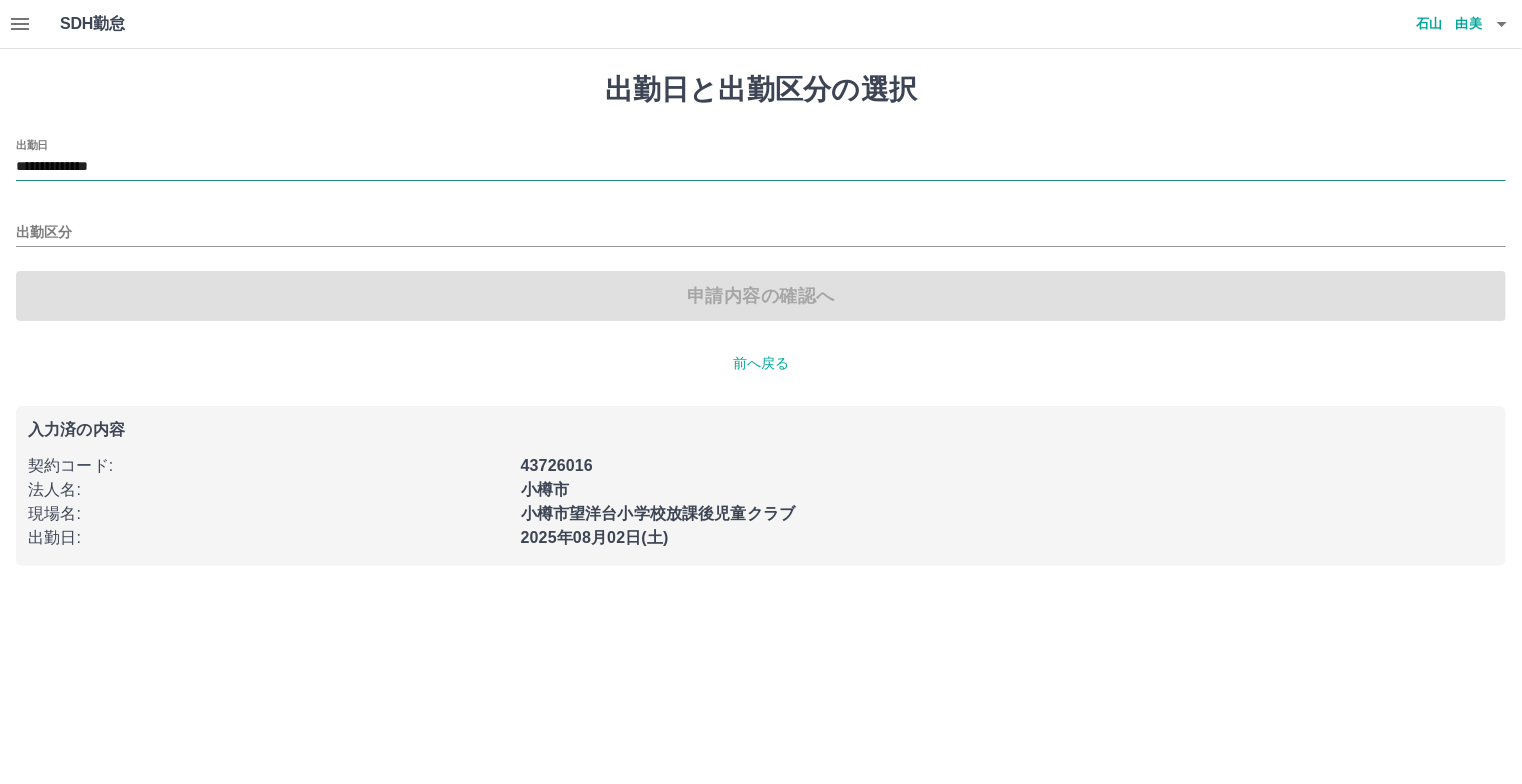 click on "**********" at bounding box center [761, 167] 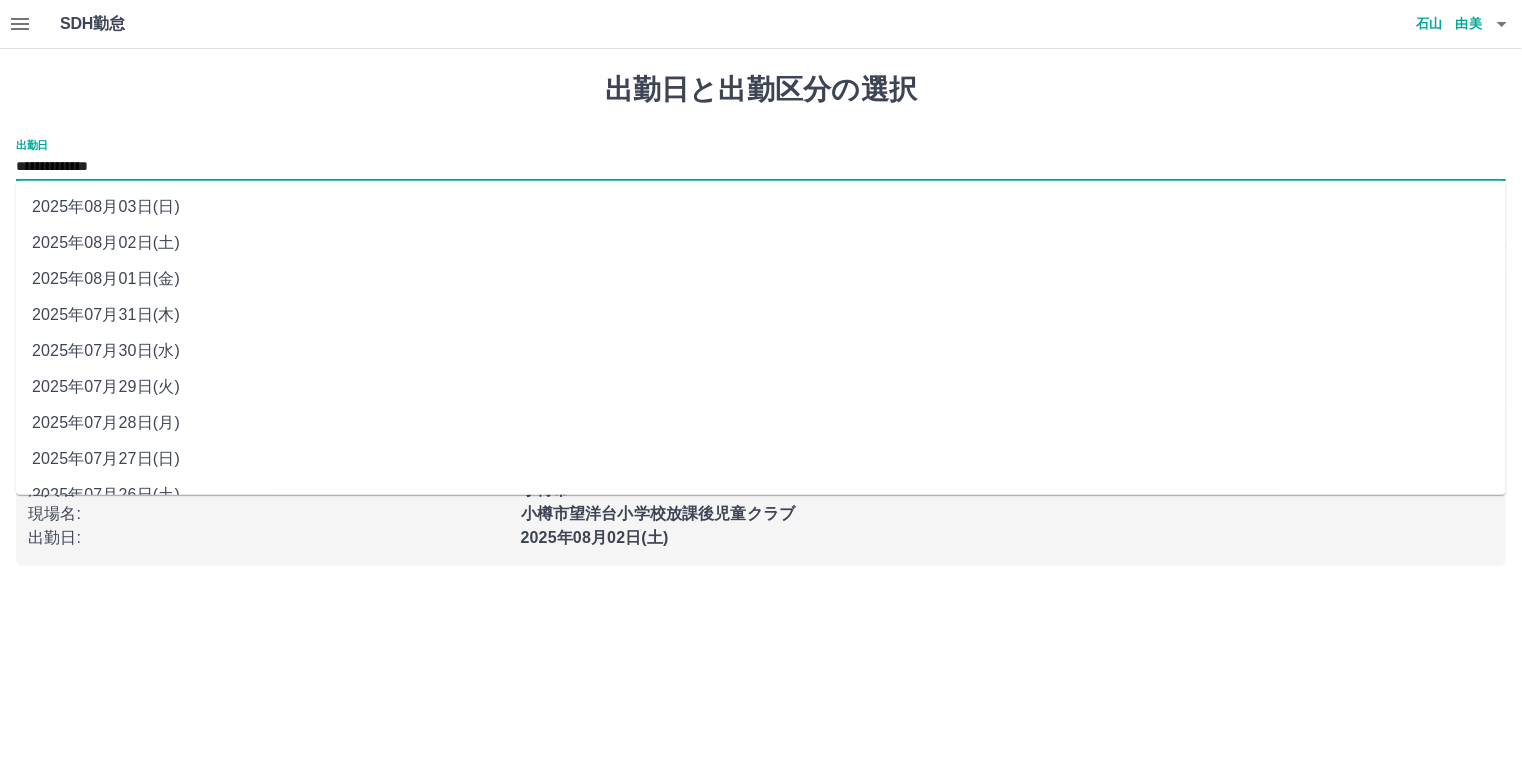 click on "2025年08月03日(日)" at bounding box center (761, 207) 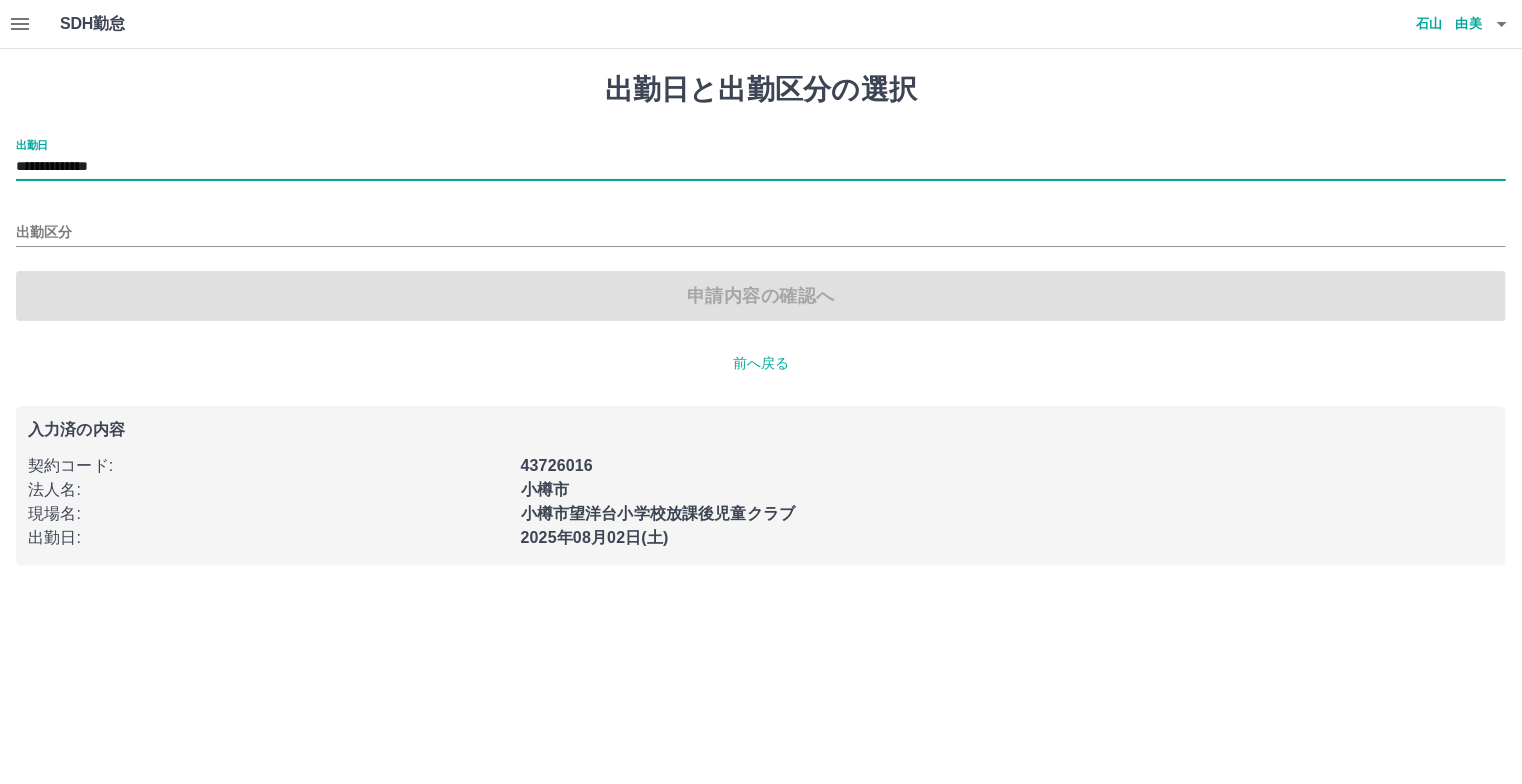 click on "出勤区分" at bounding box center [761, 226] 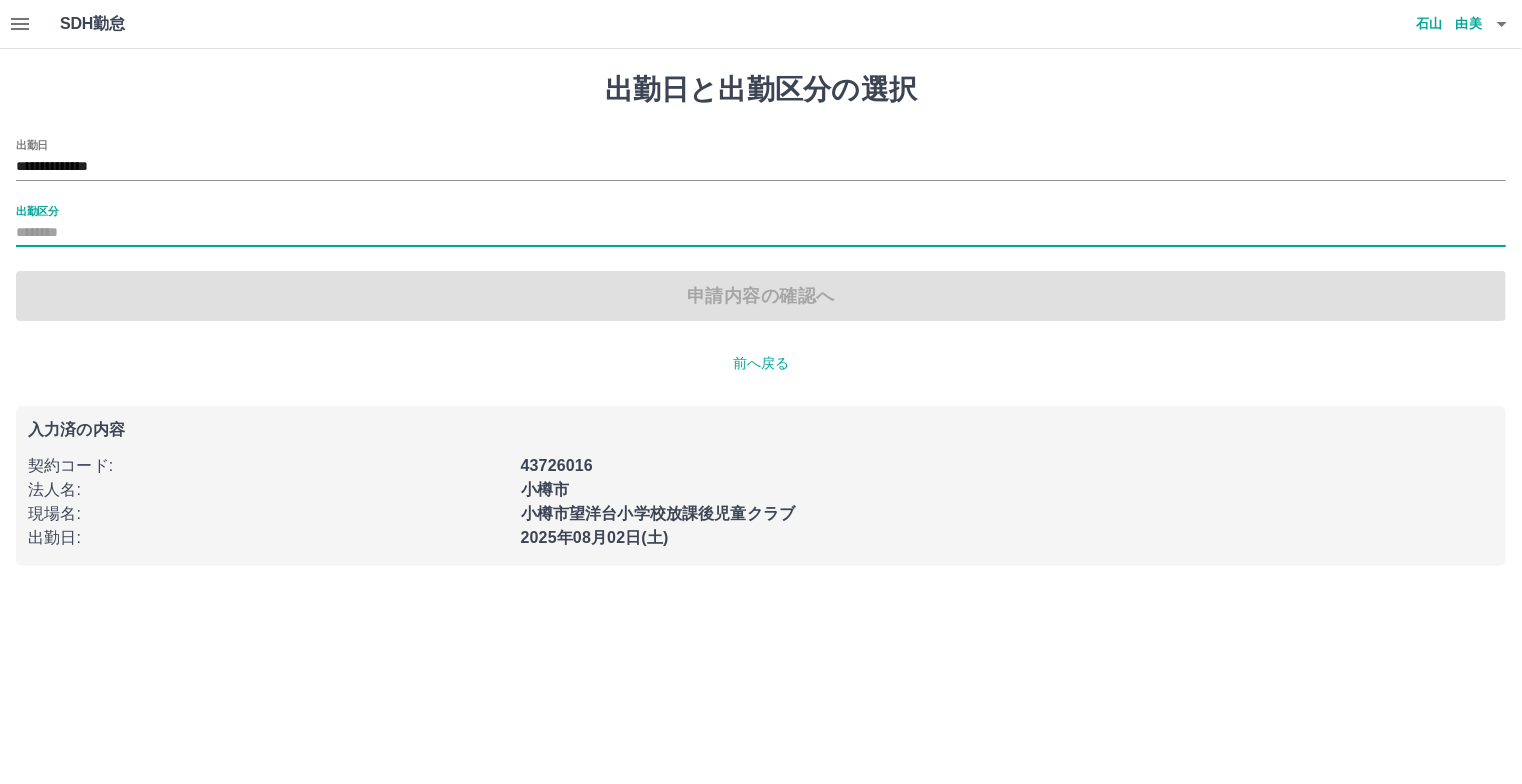click on "出勤区分" at bounding box center [761, 233] 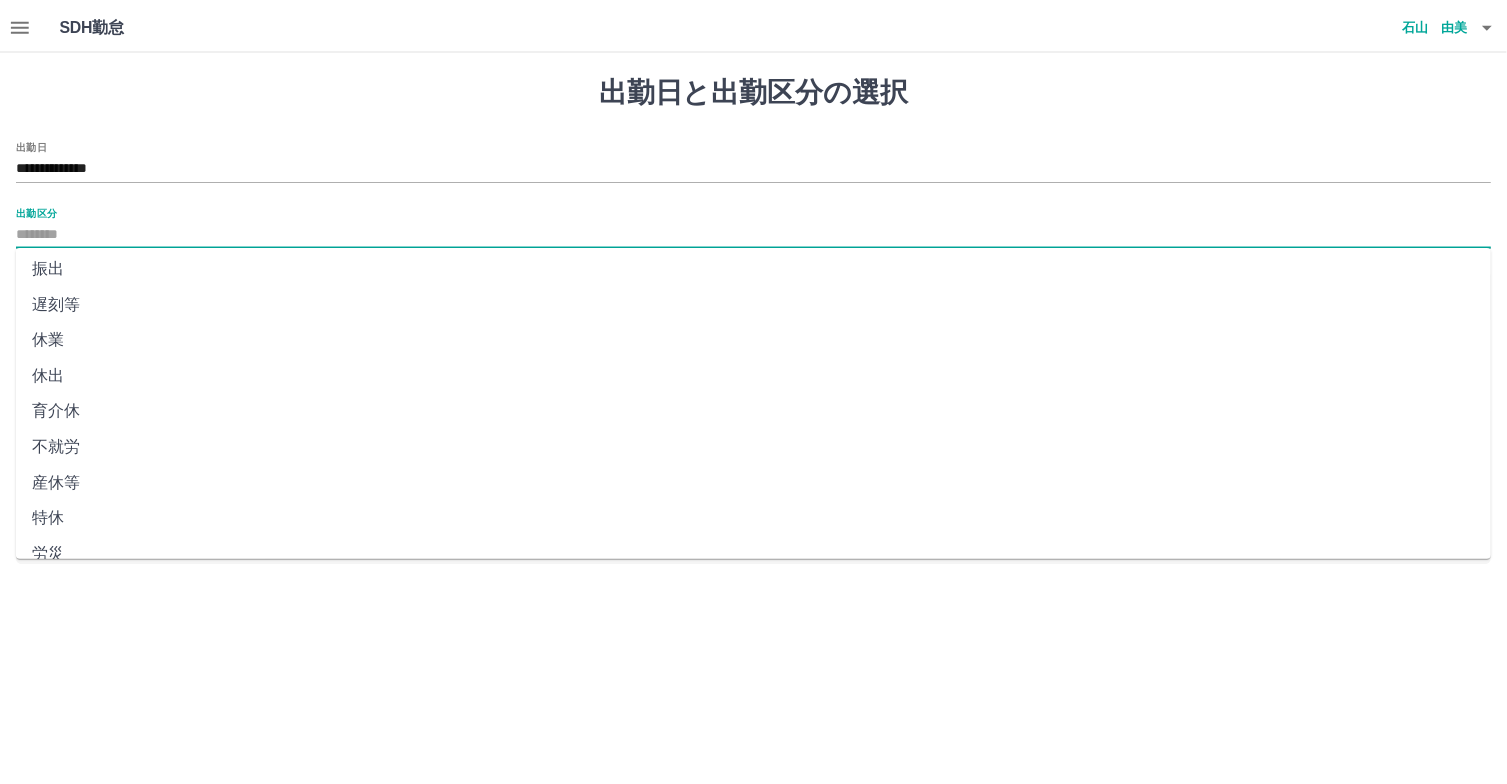 scroll, scrollTop: 350, scrollLeft: 0, axis: vertical 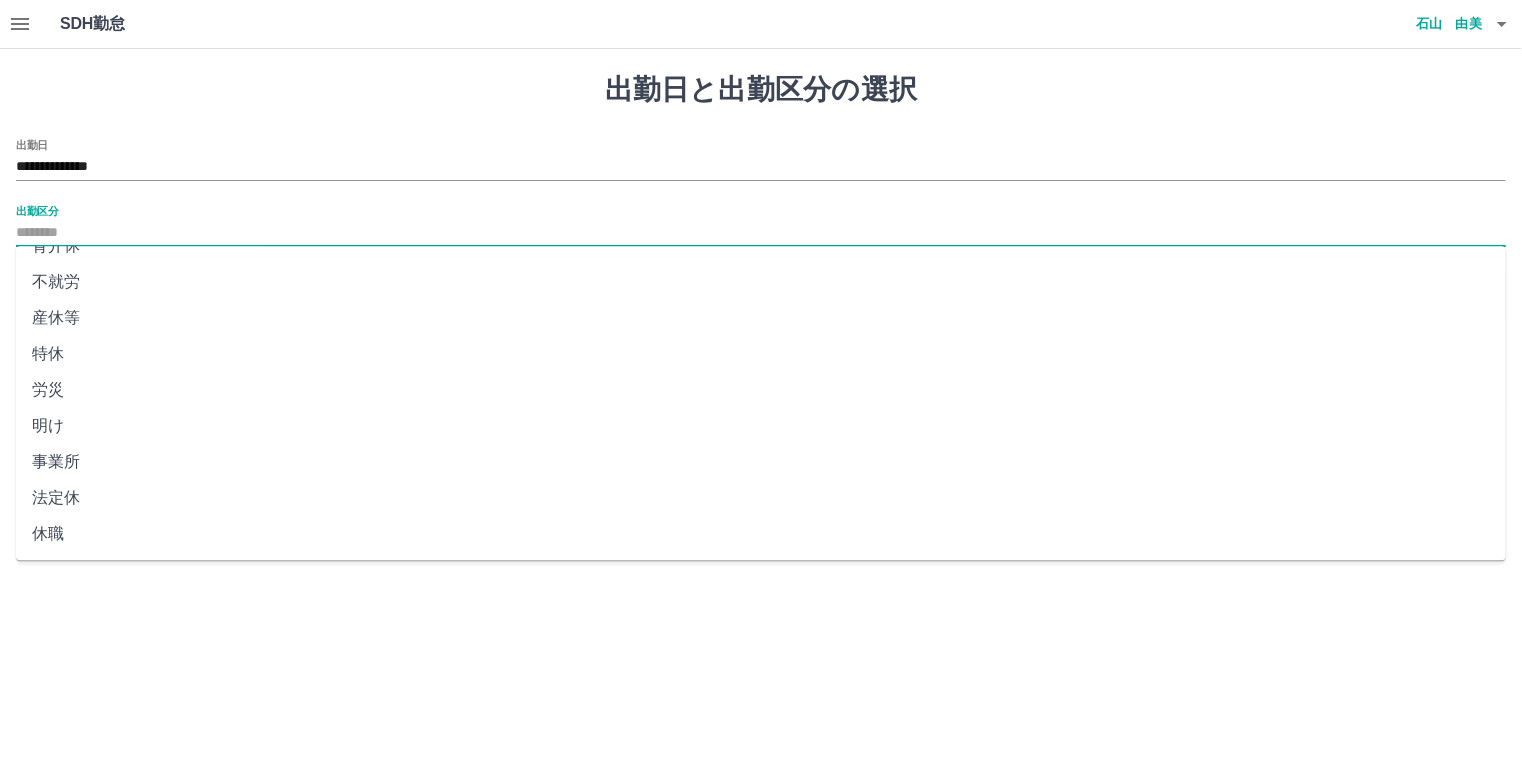 click on "法定休" at bounding box center [761, 498] 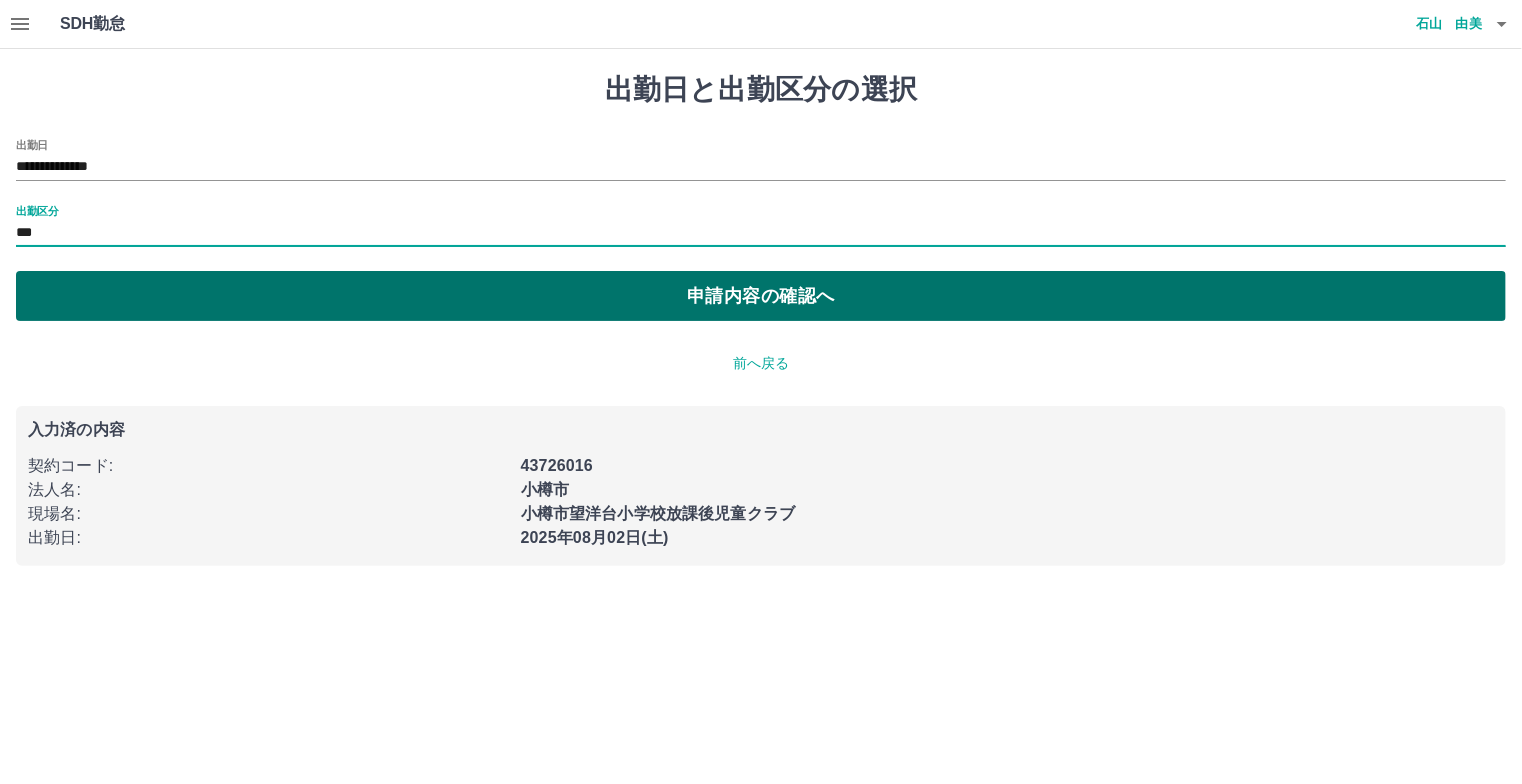 click on "申請内容の確認へ" at bounding box center [761, 296] 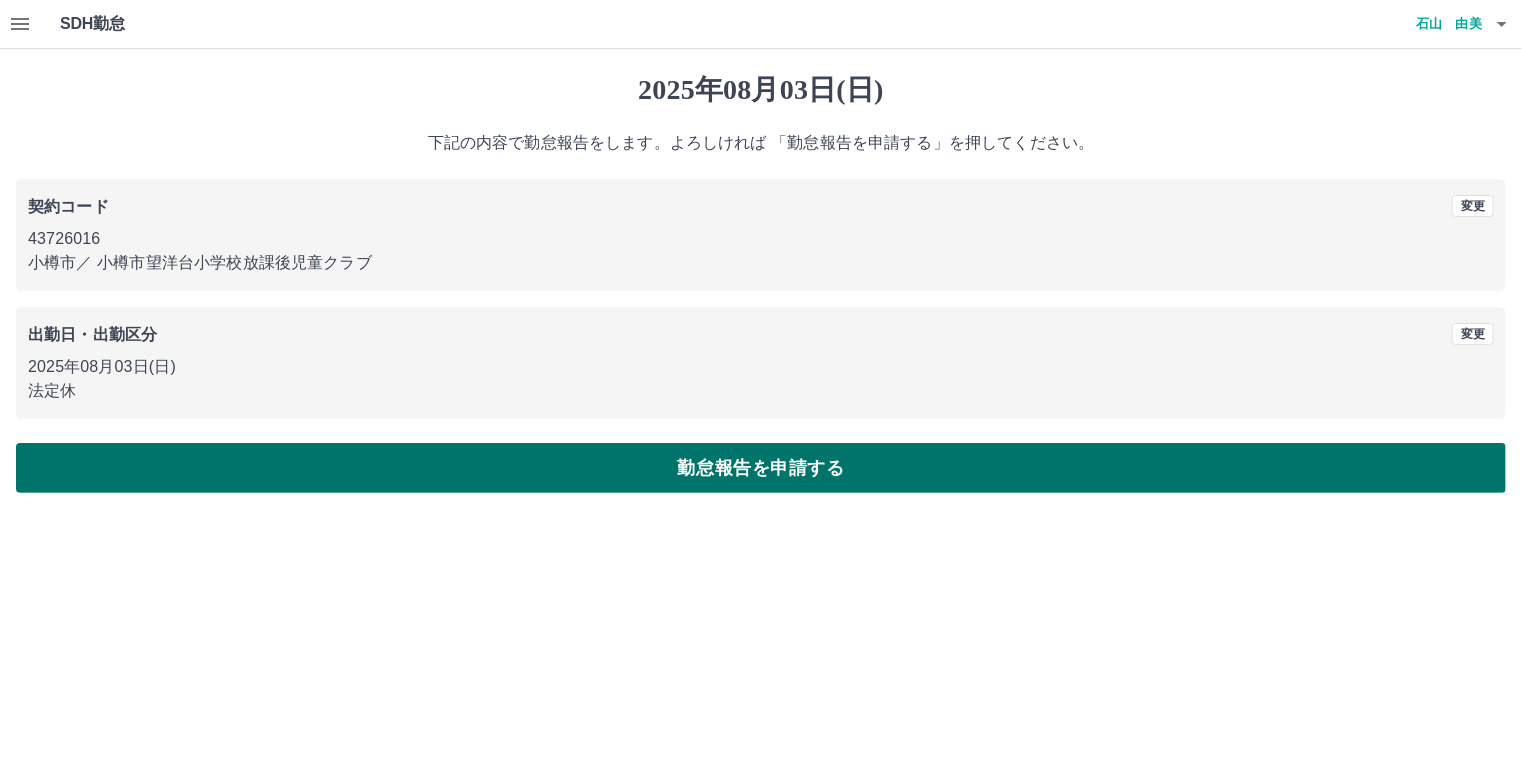 click on "勤怠報告を申請する" at bounding box center (761, 468) 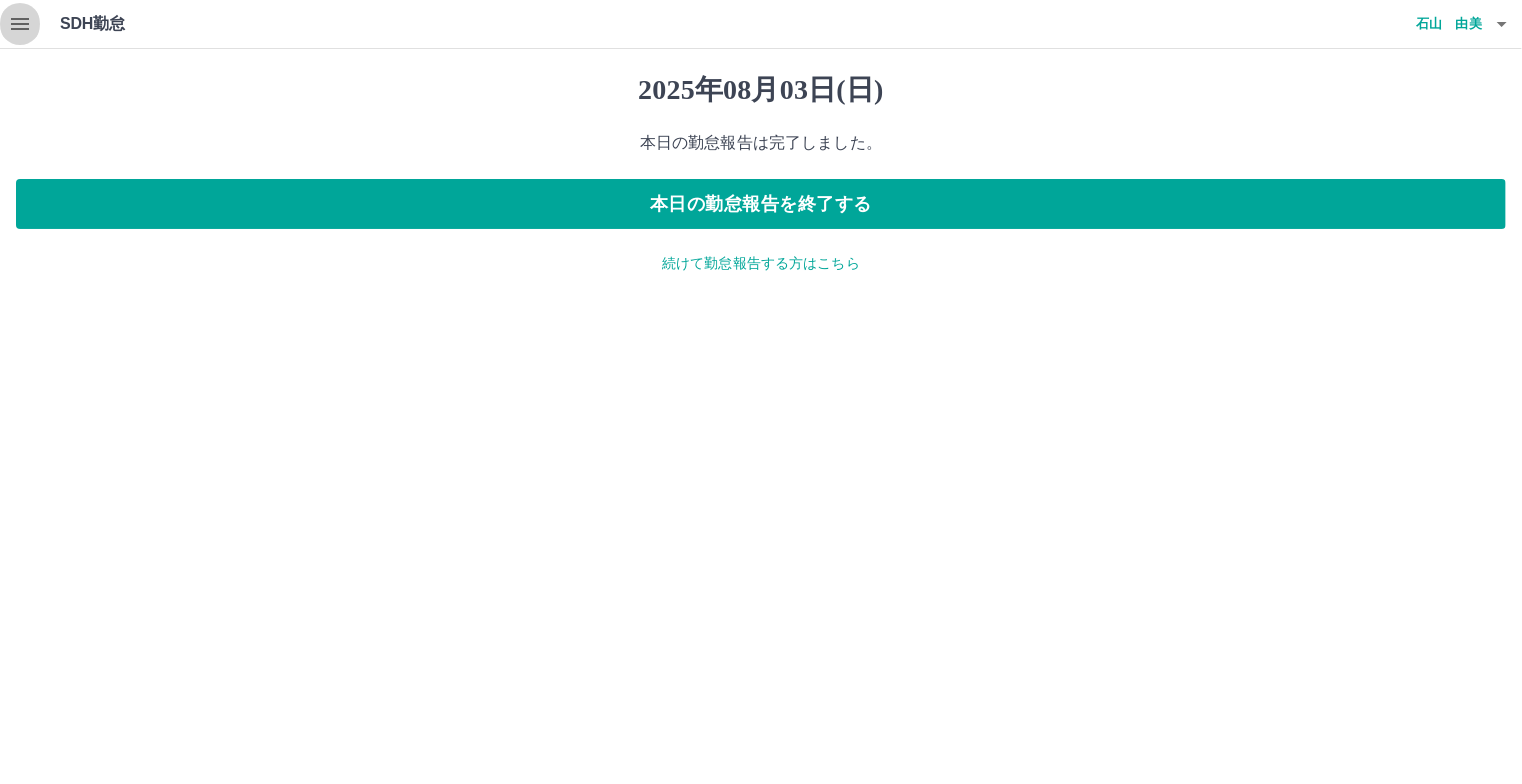 click 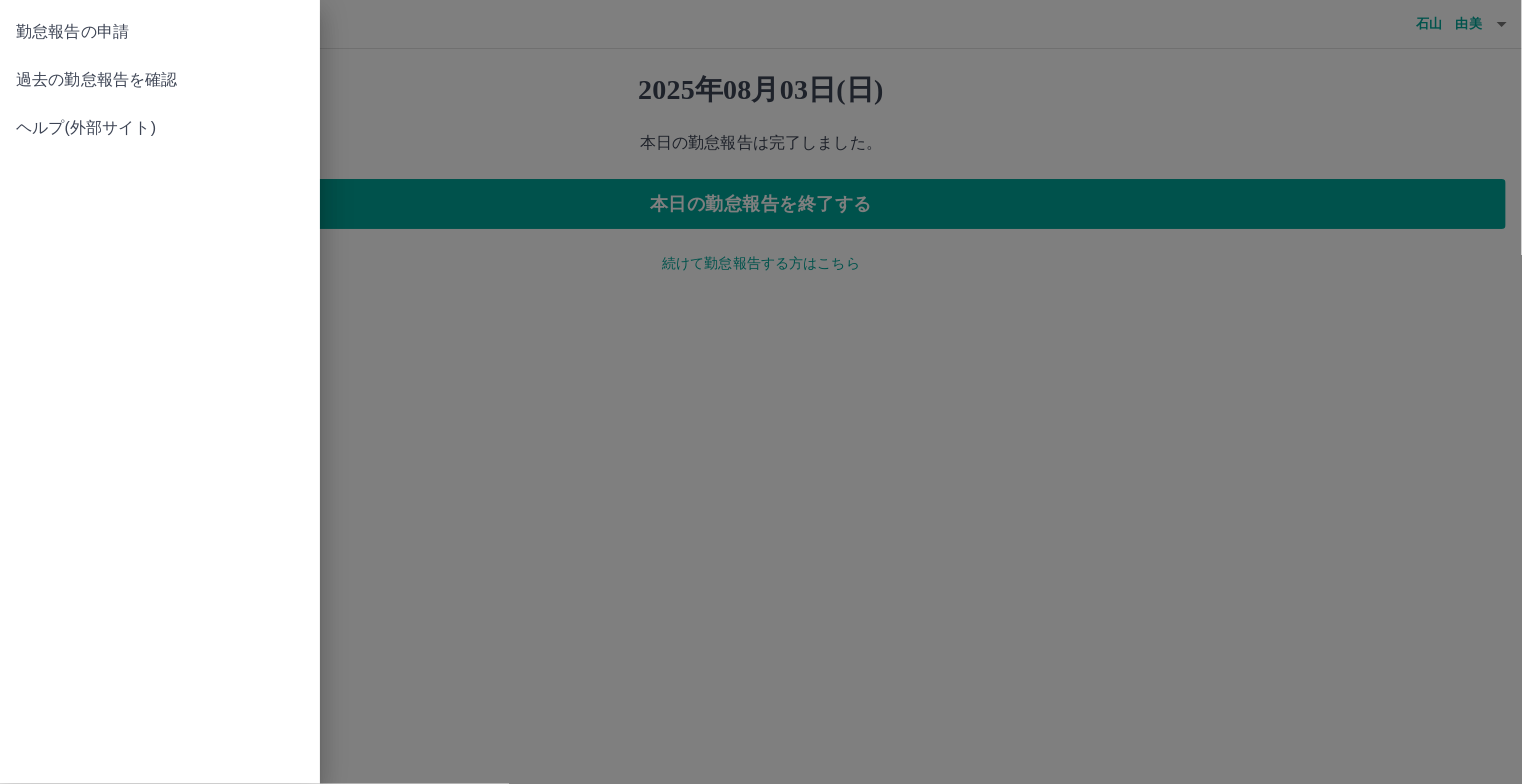 click on "過去の勤怠報告を確認" at bounding box center [160, 80] 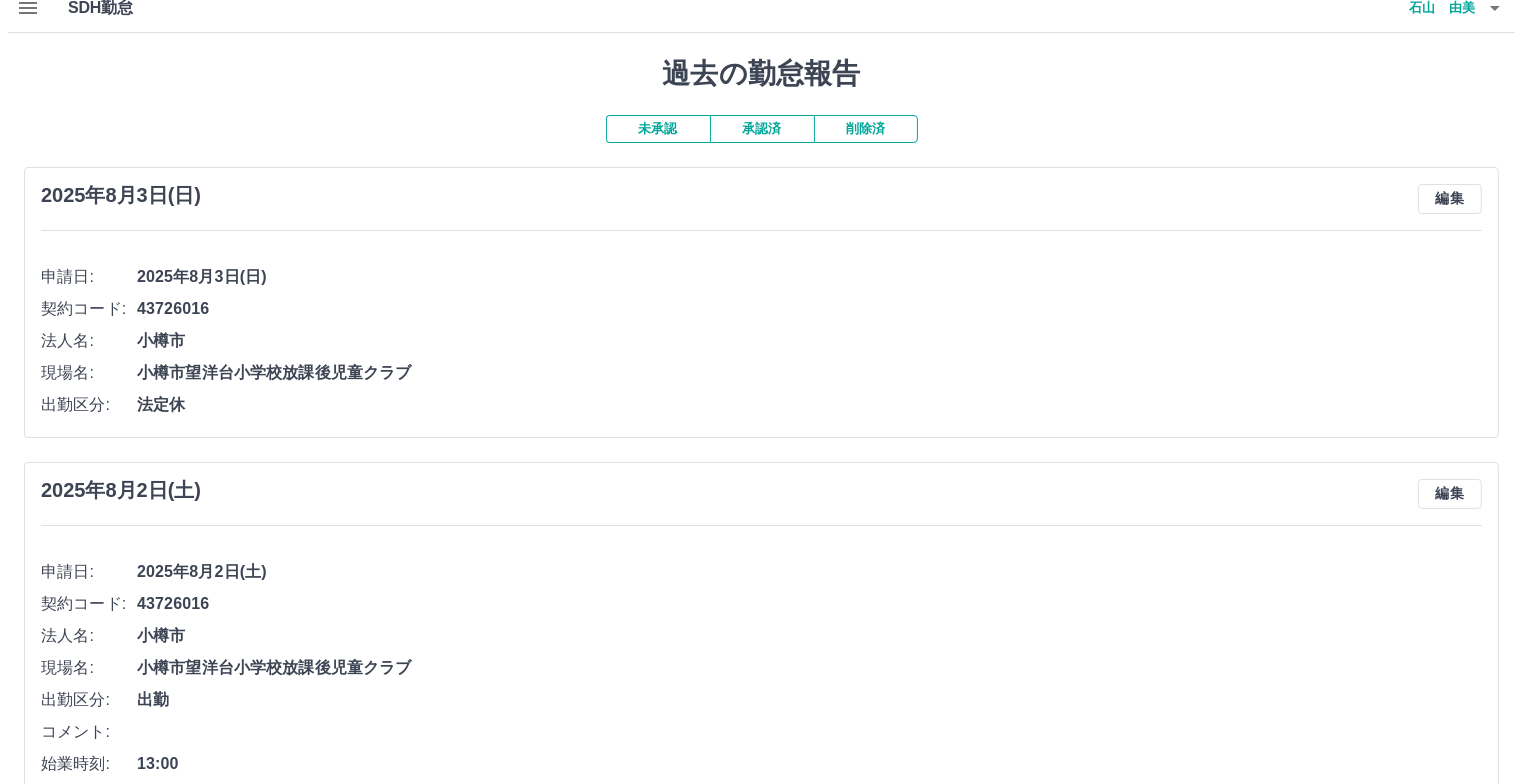 scroll, scrollTop: 0, scrollLeft: 0, axis: both 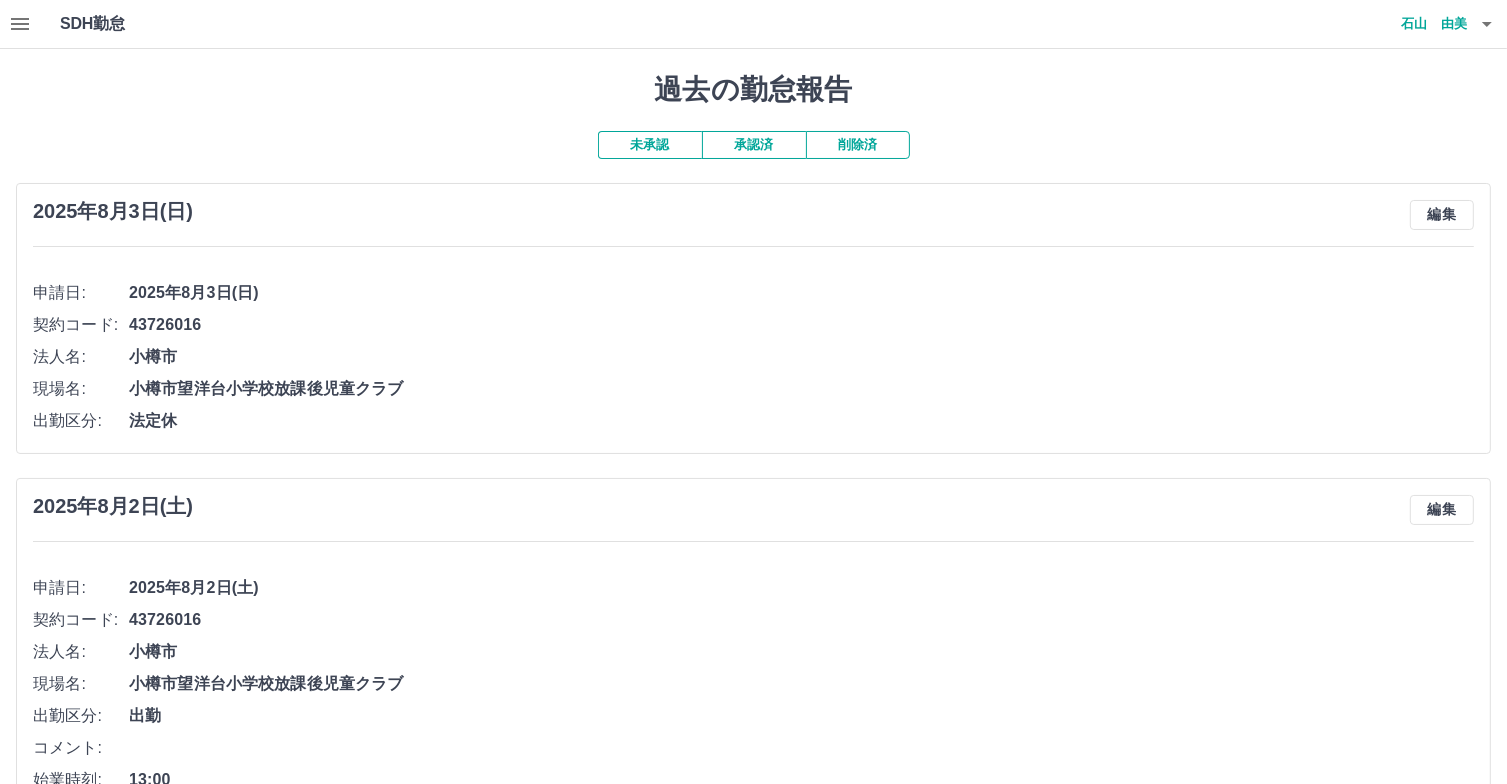 click 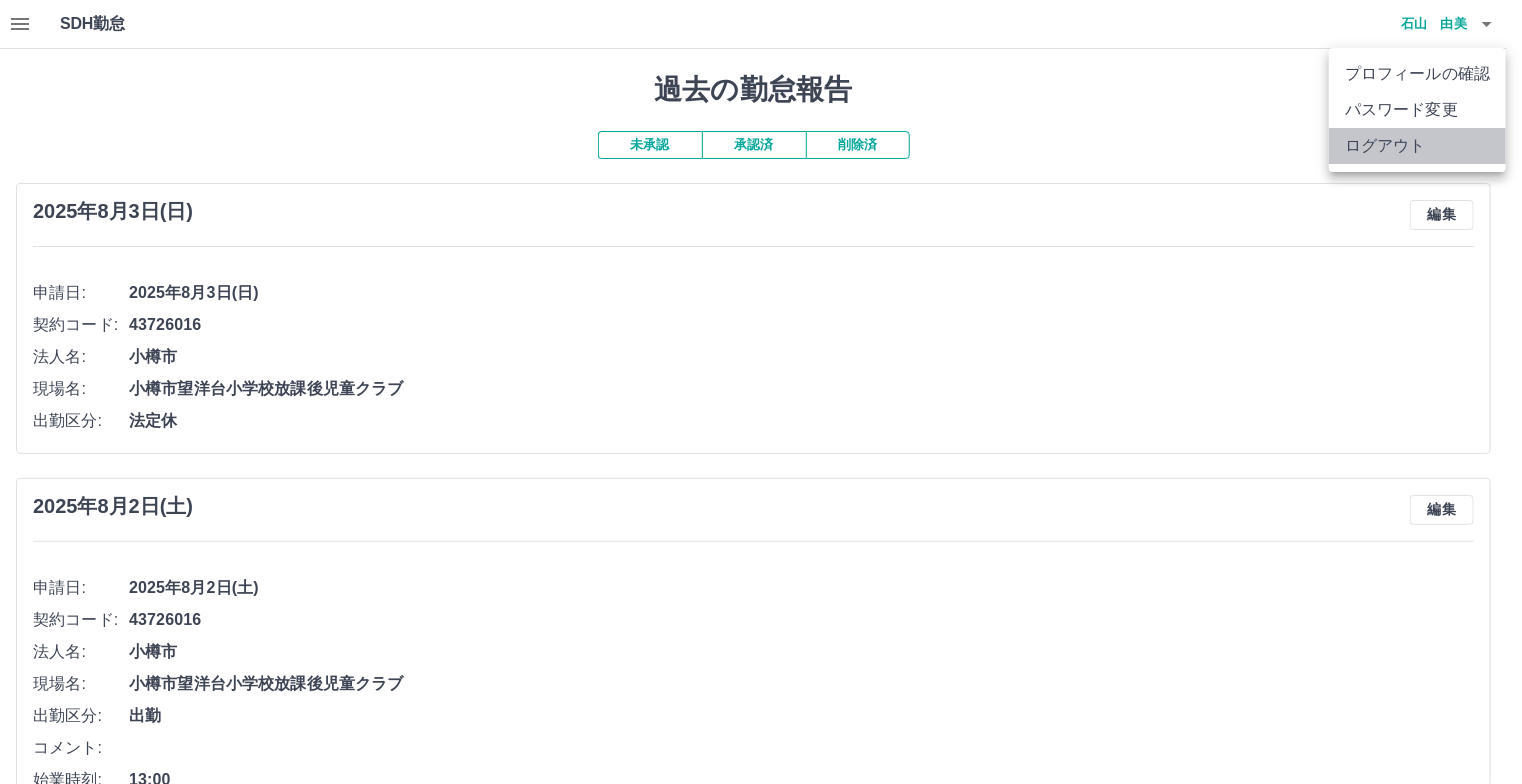click on "ログアウト" at bounding box center (1417, 146) 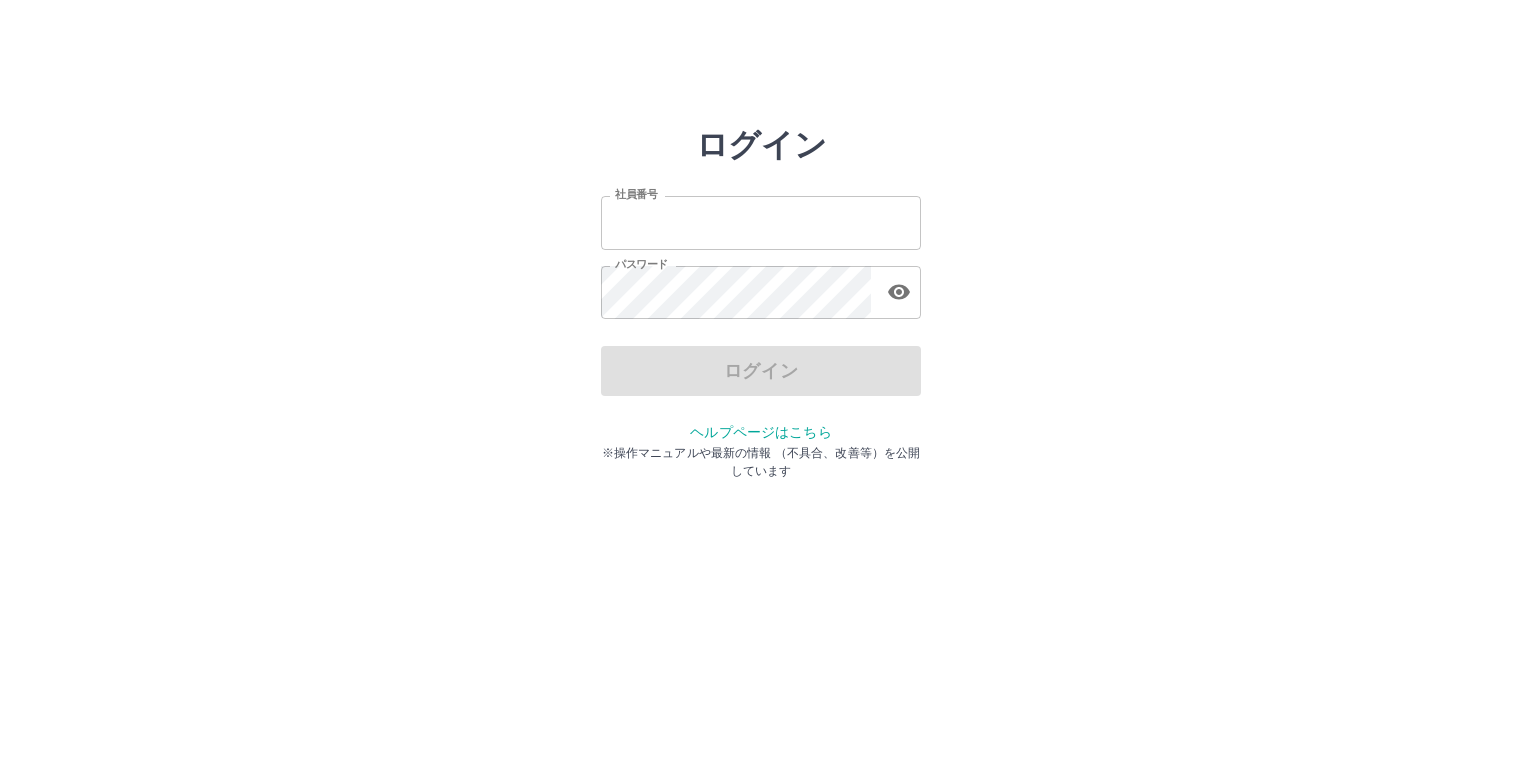 scroll, scrollTop: 0, scrollLeft: 0, axis: both 